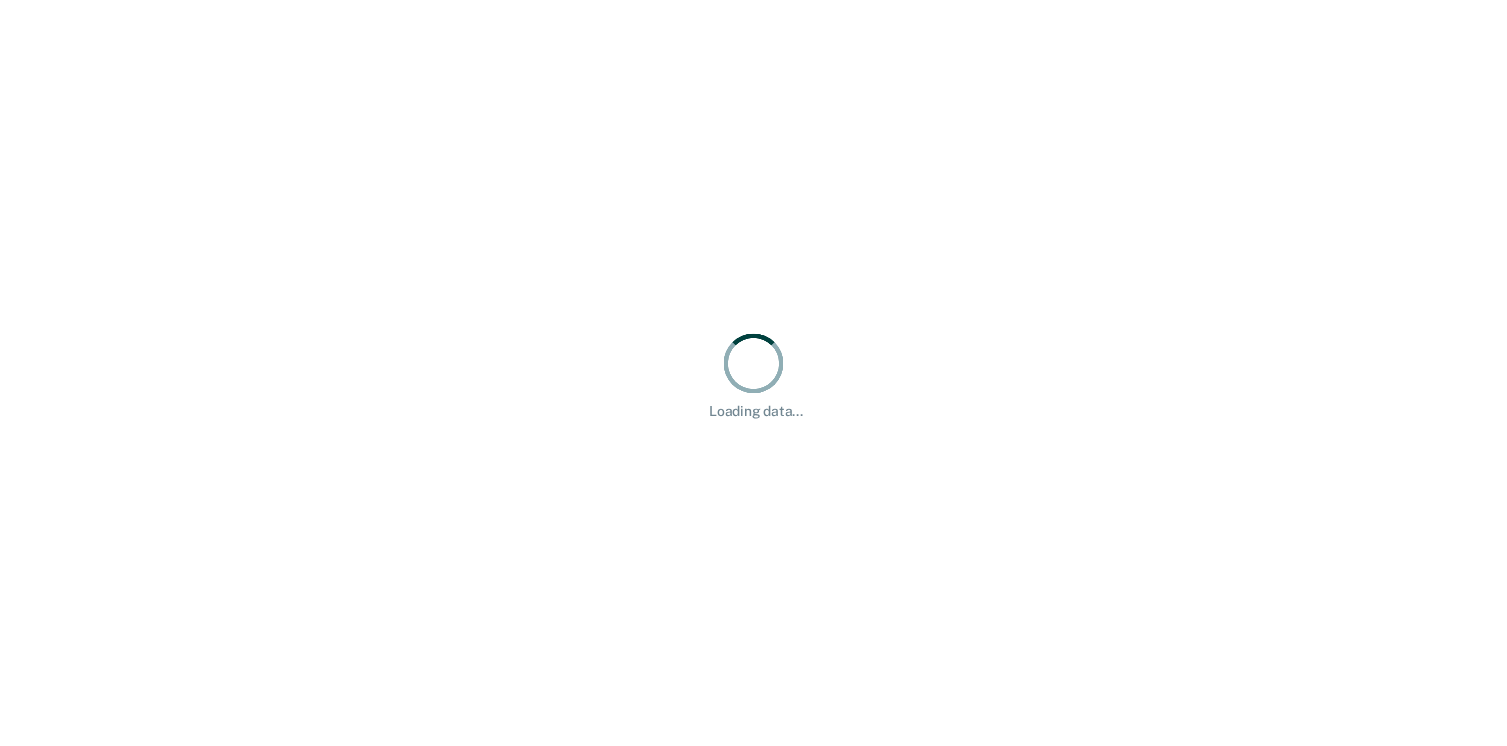 scroll, scrollTop: 0, scrollLeft: 0, axis: both 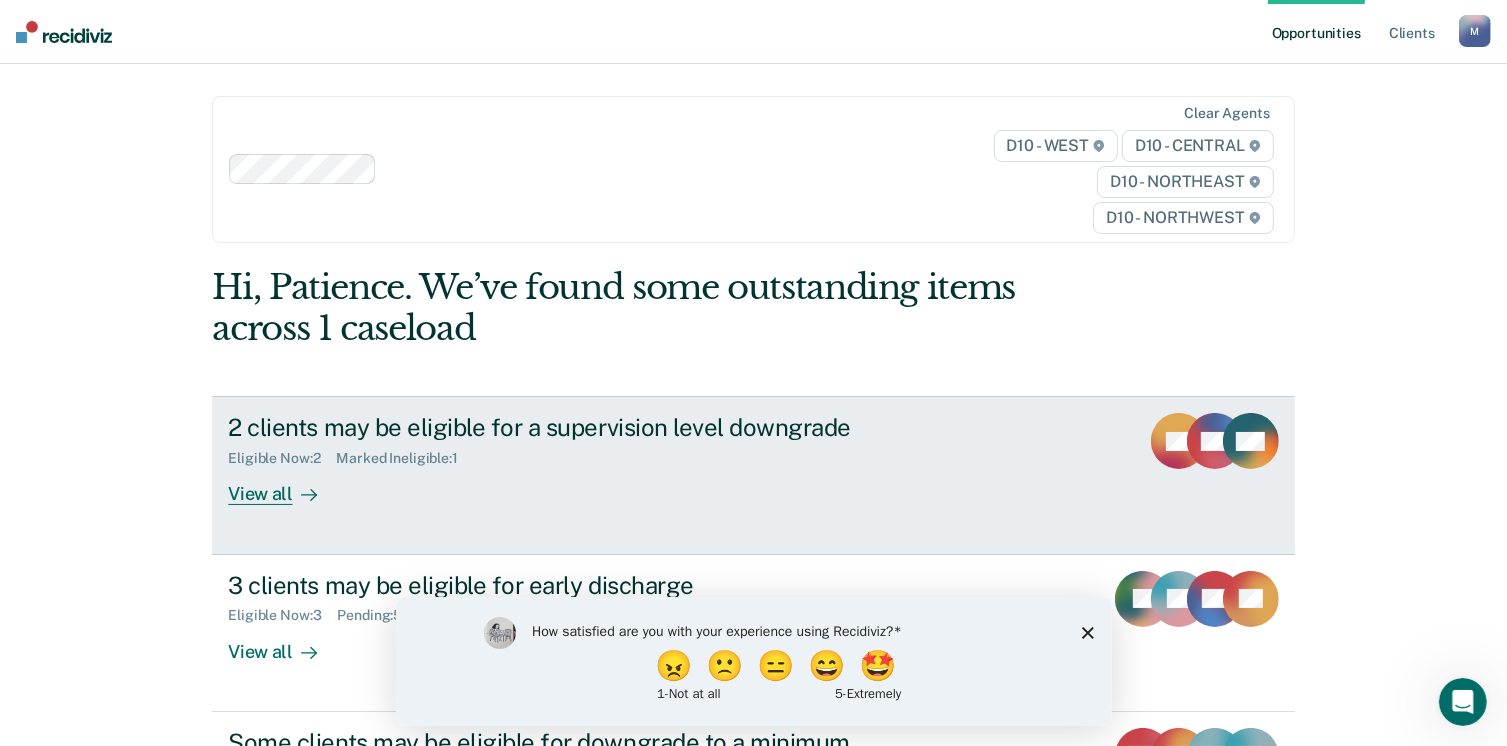 click on "View all" at bounding box center [284, 486] 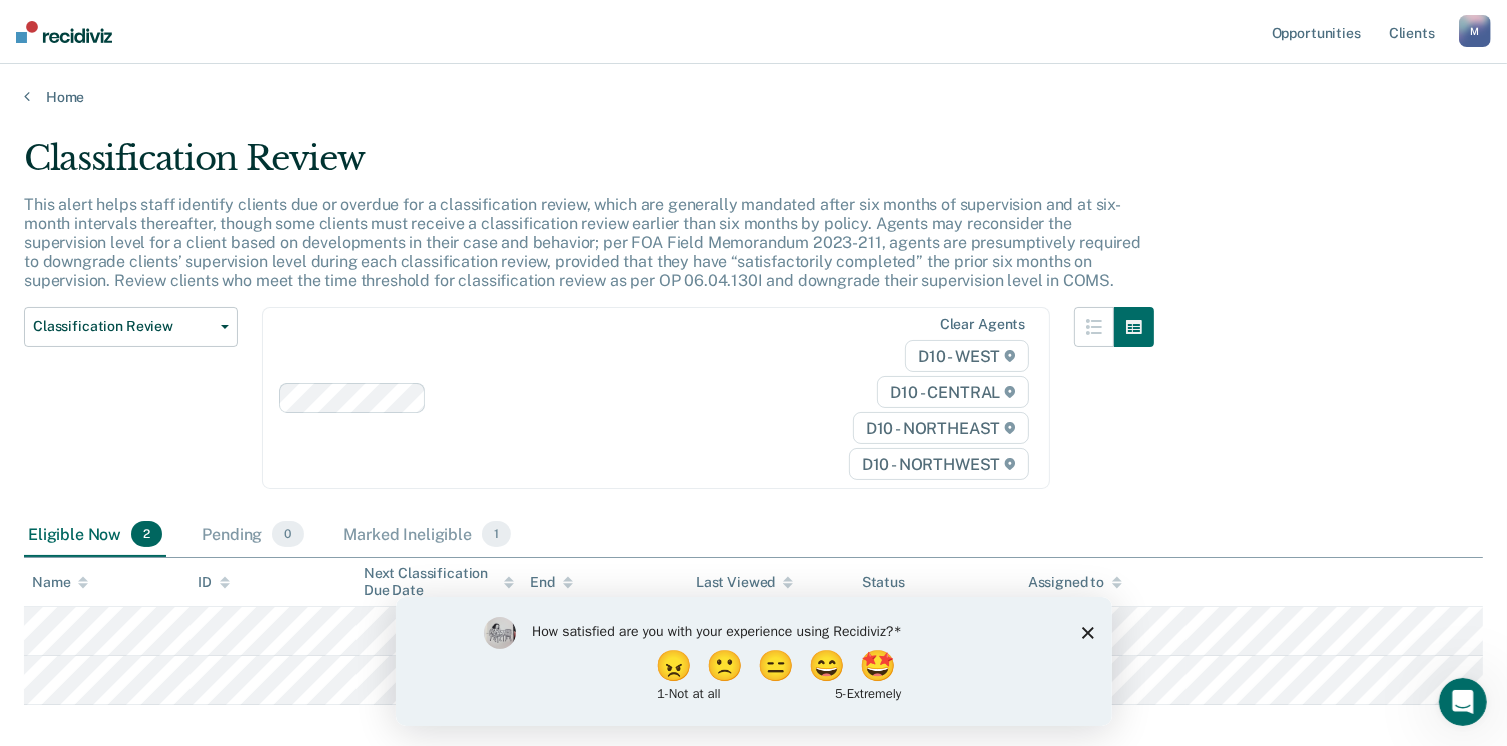 click 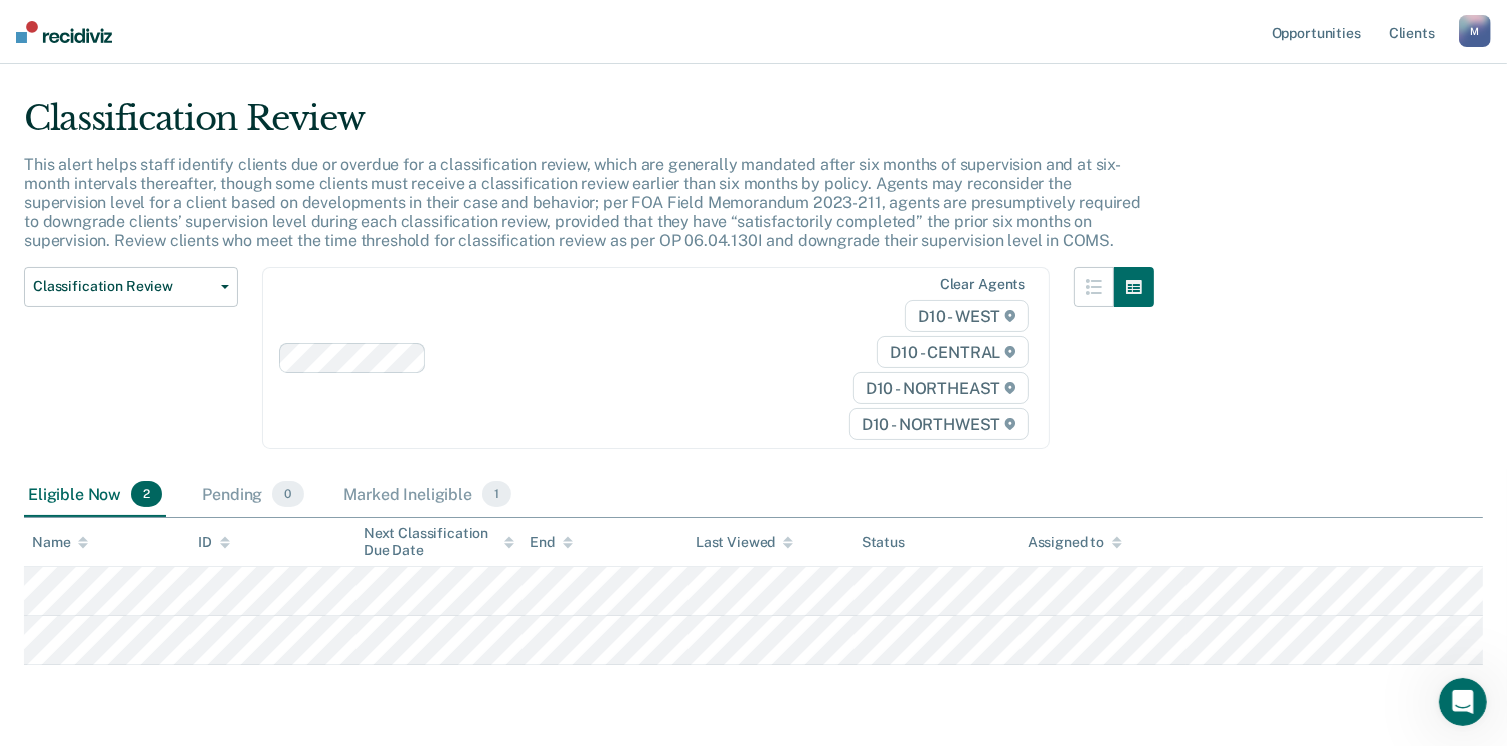 scroll, scrollTop: 100, scrollLeft: 0, axis: vertical 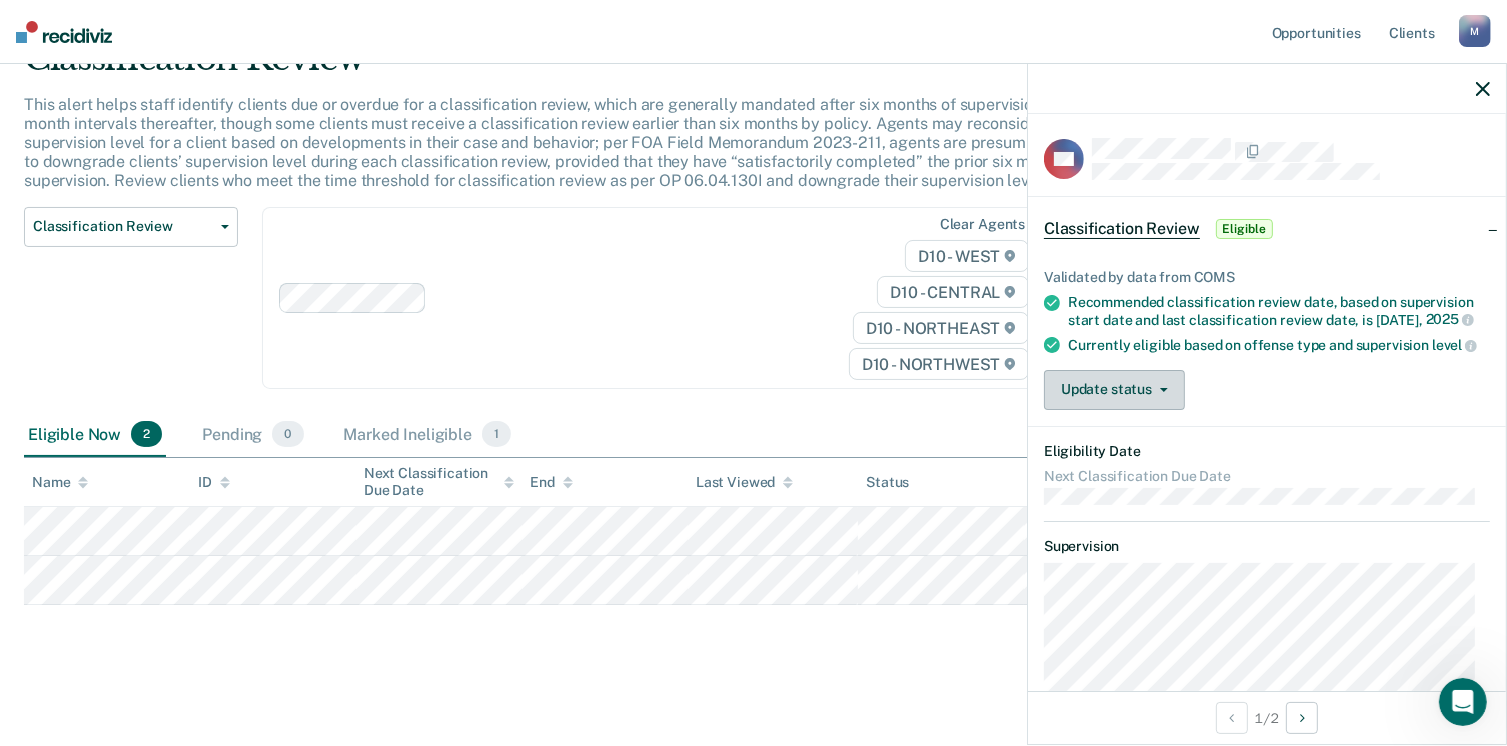 click on "Update status" at bounding box center (1114, 390) 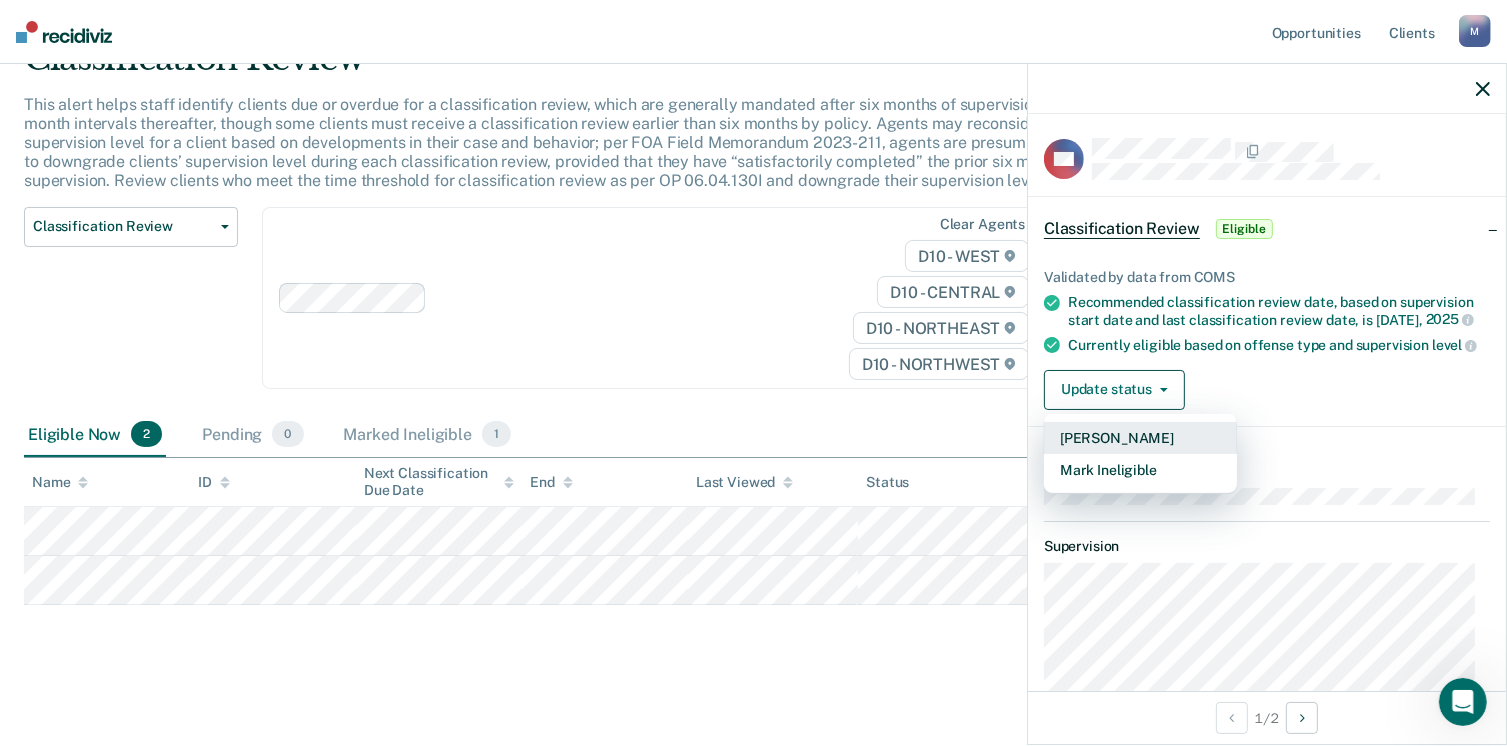click on "[PERSON_NAME]" at bounding box center (1140, 438) 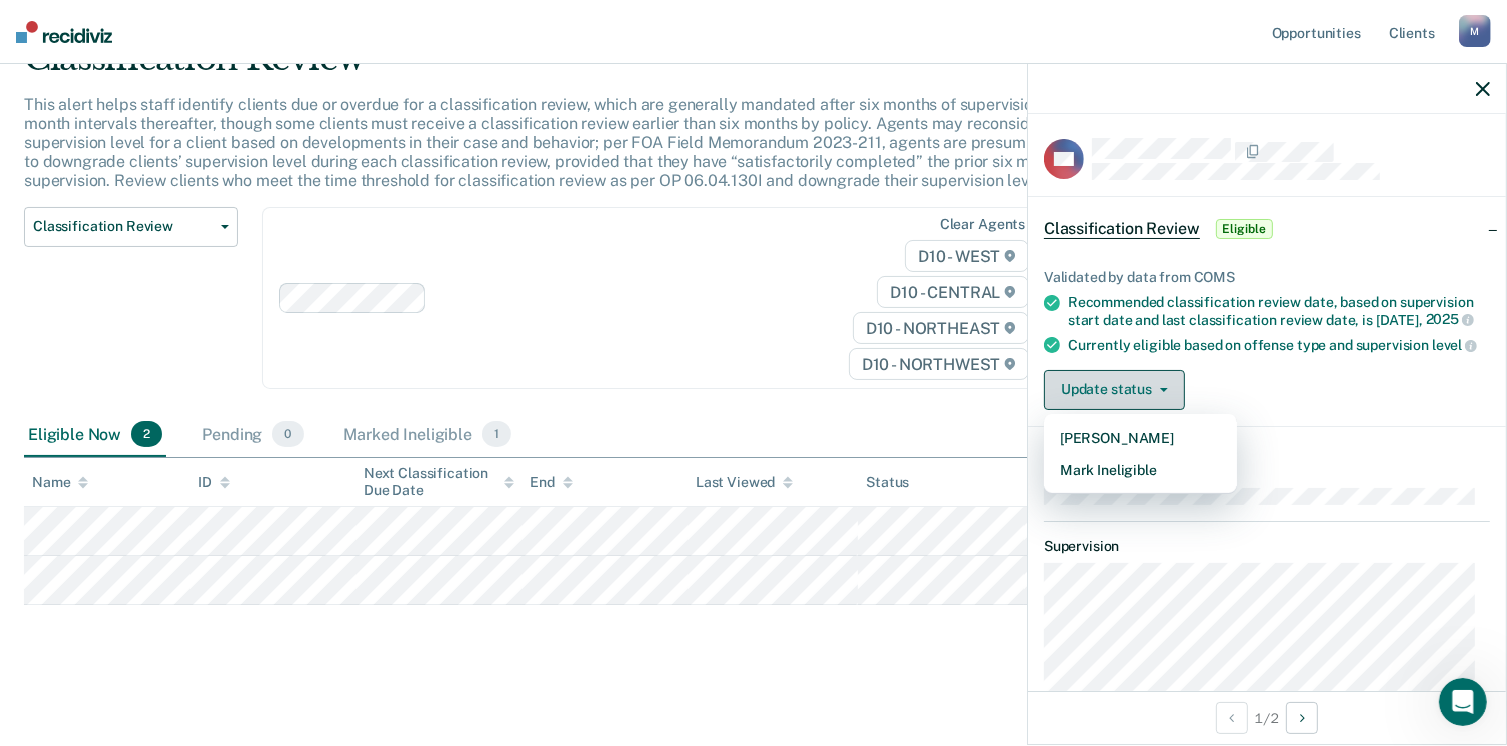 scroll, scrollTop: 52, scrollLeft: 0, axis: vertical 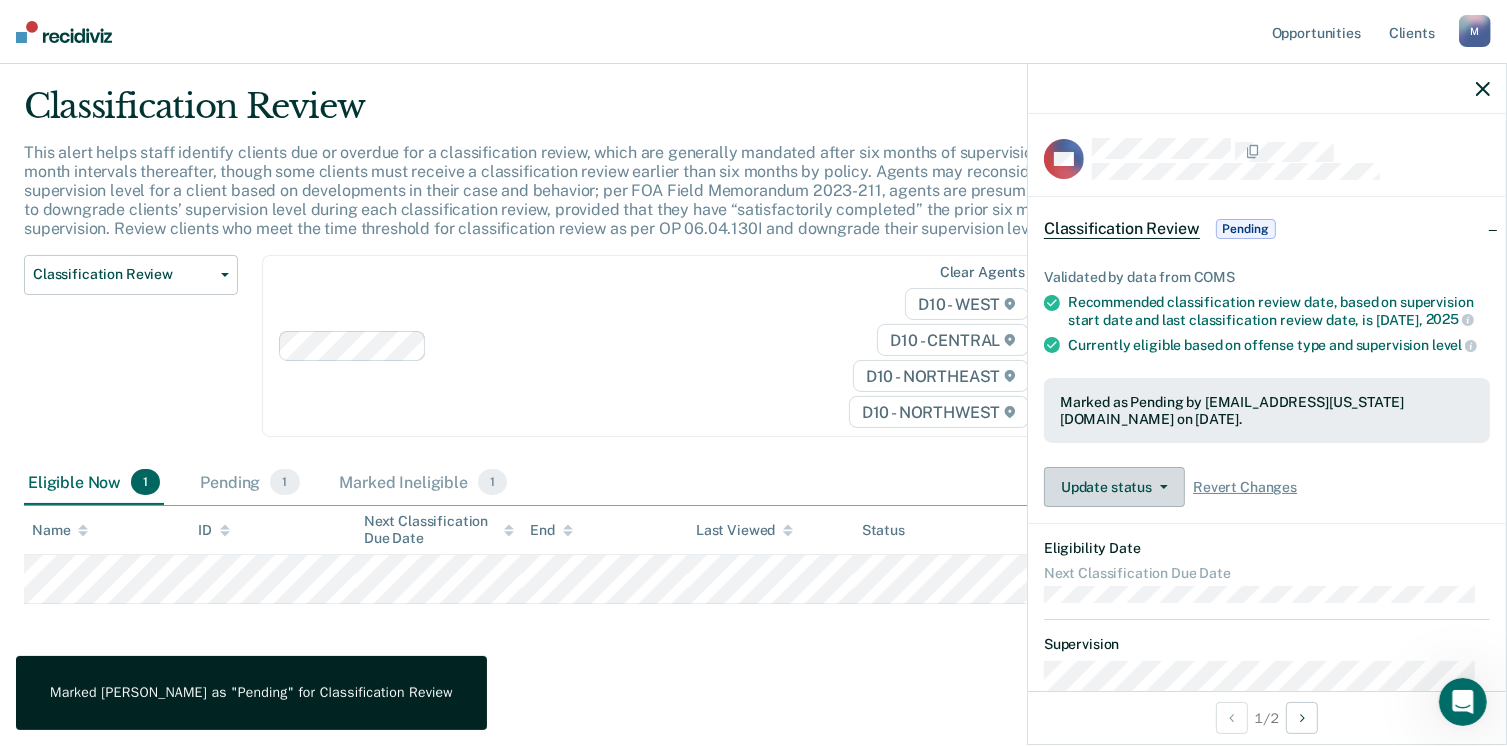 click on "Update status" at bounding box center (1114, 487) 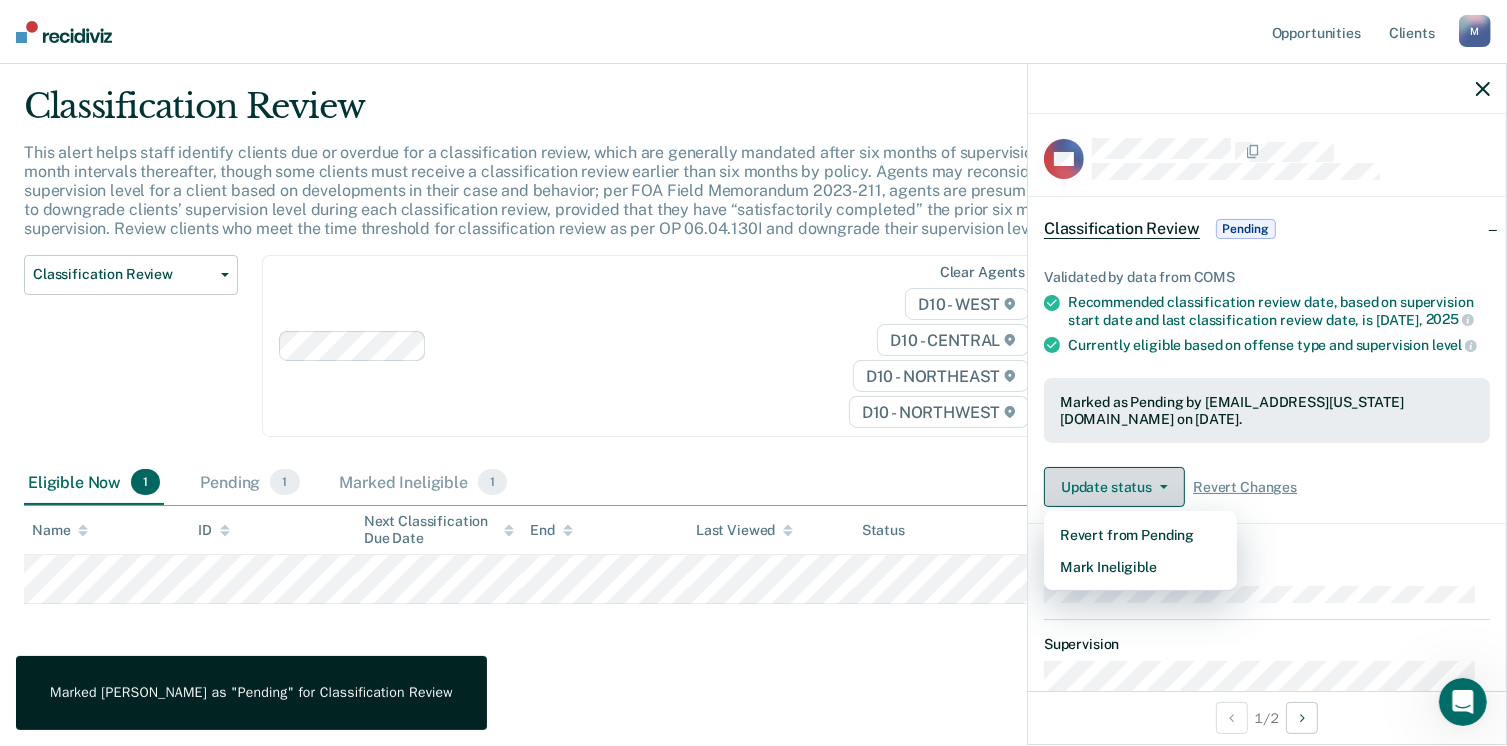 click on "Update status" at bounding box center [1114, 487] 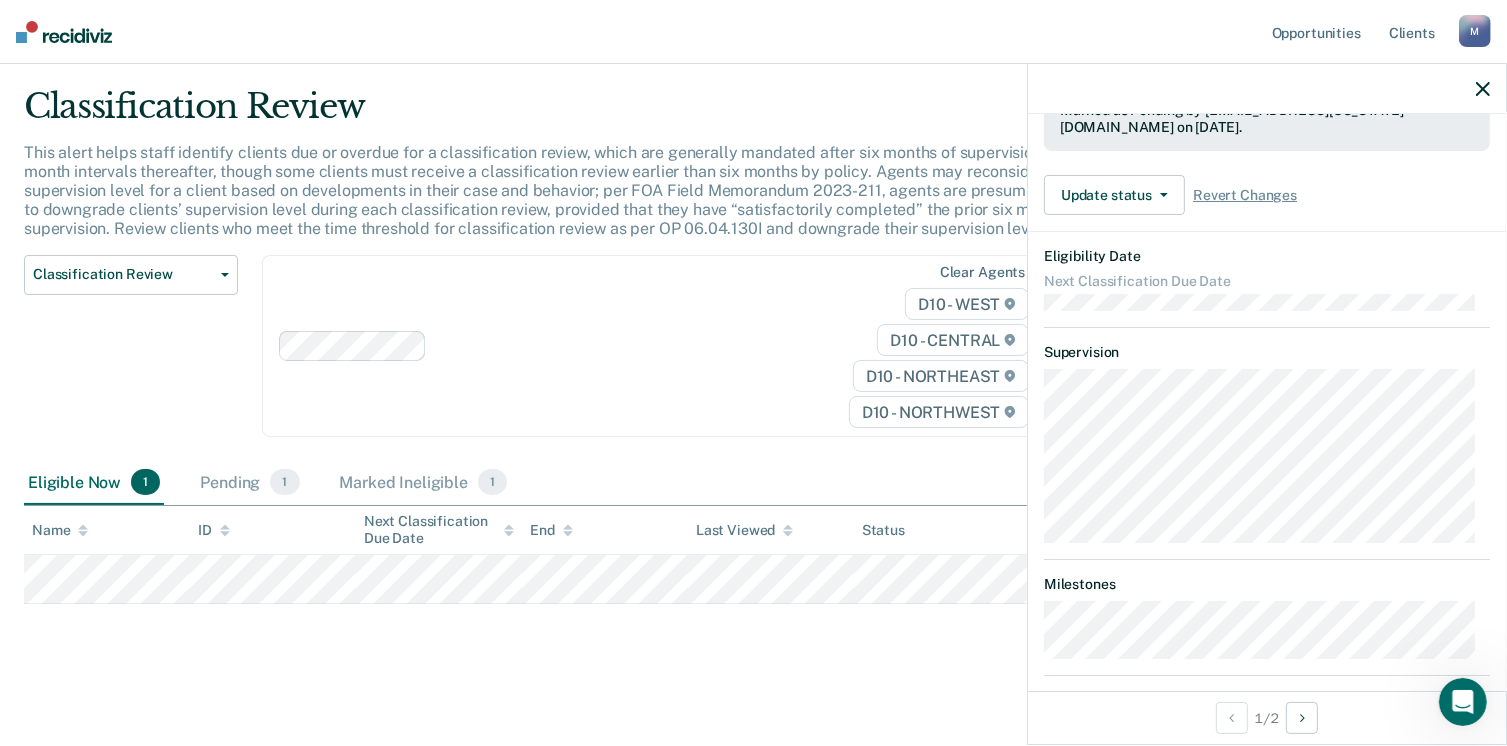 scroll, scrollTop: 431, scrollLeft: 0, axis: vertical 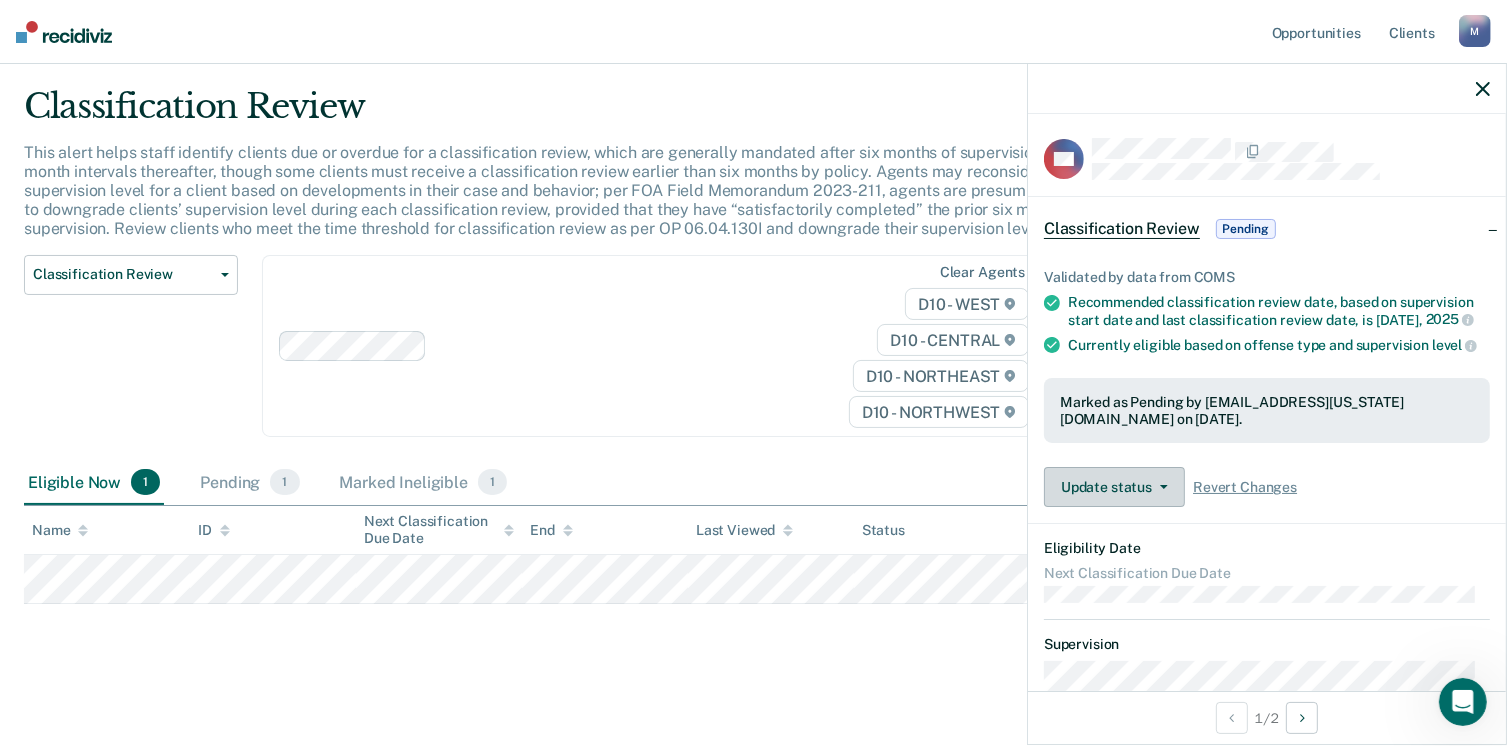 click on "Update status" at bounding box center [1114, 487] 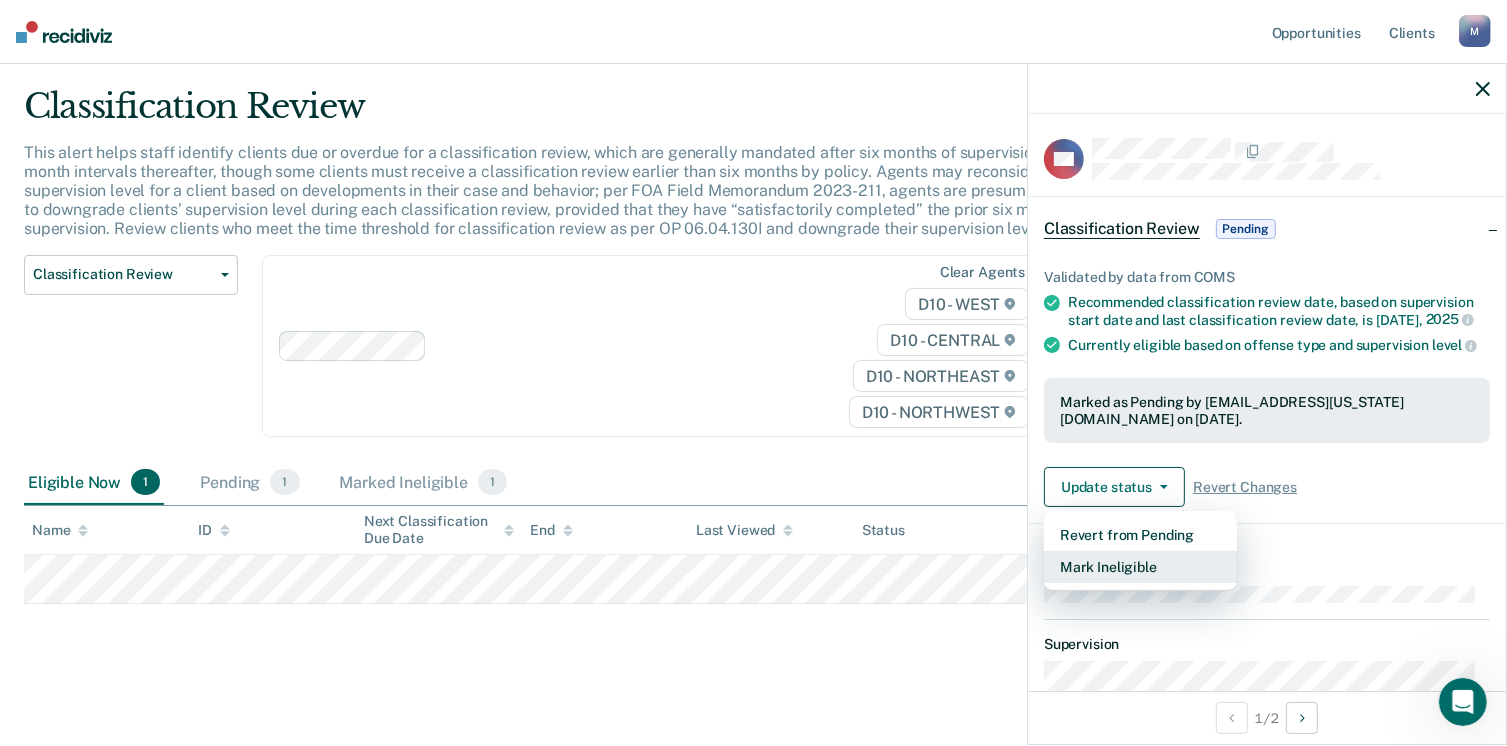 click on "Mark Ineligible" at bounding box center (1140, 567) 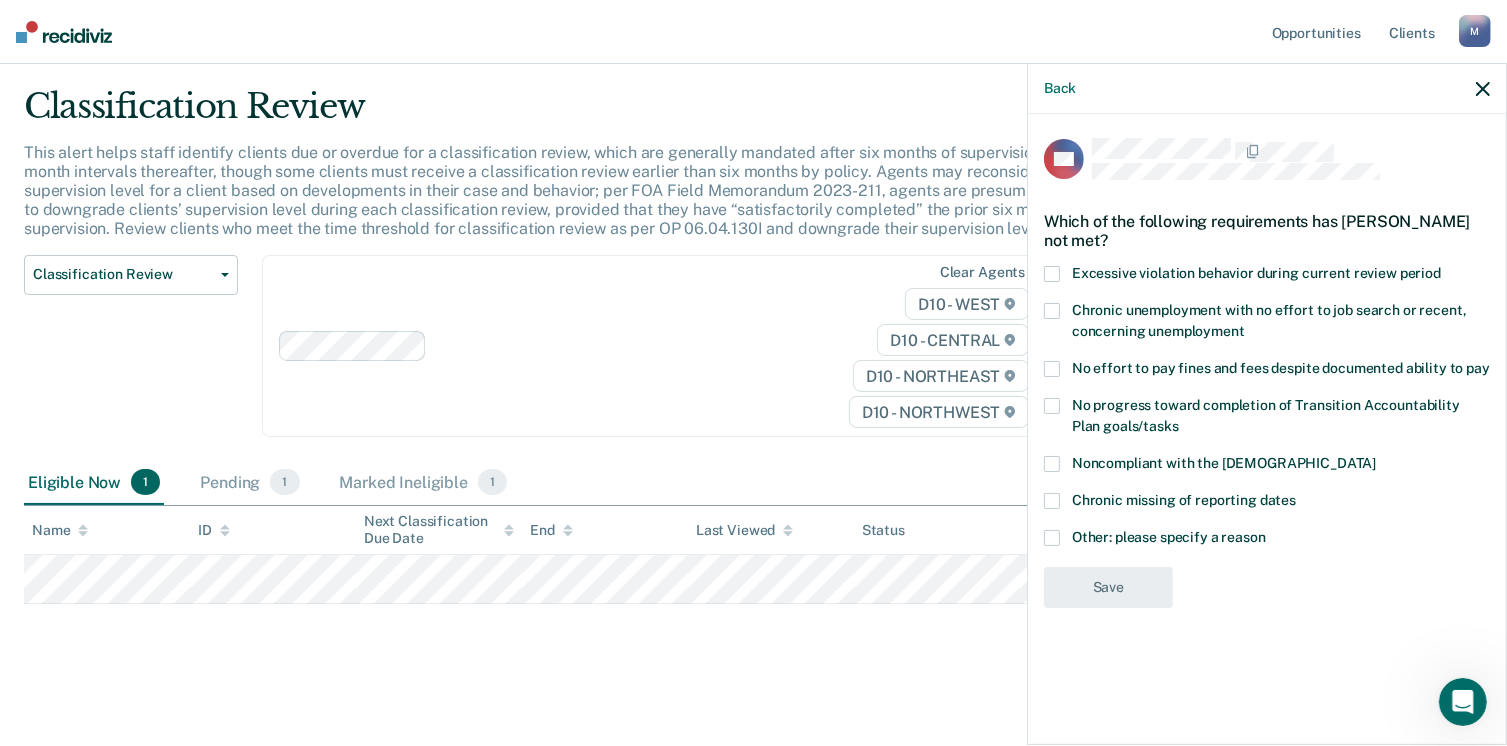 click at bounding box center (1052, 538) 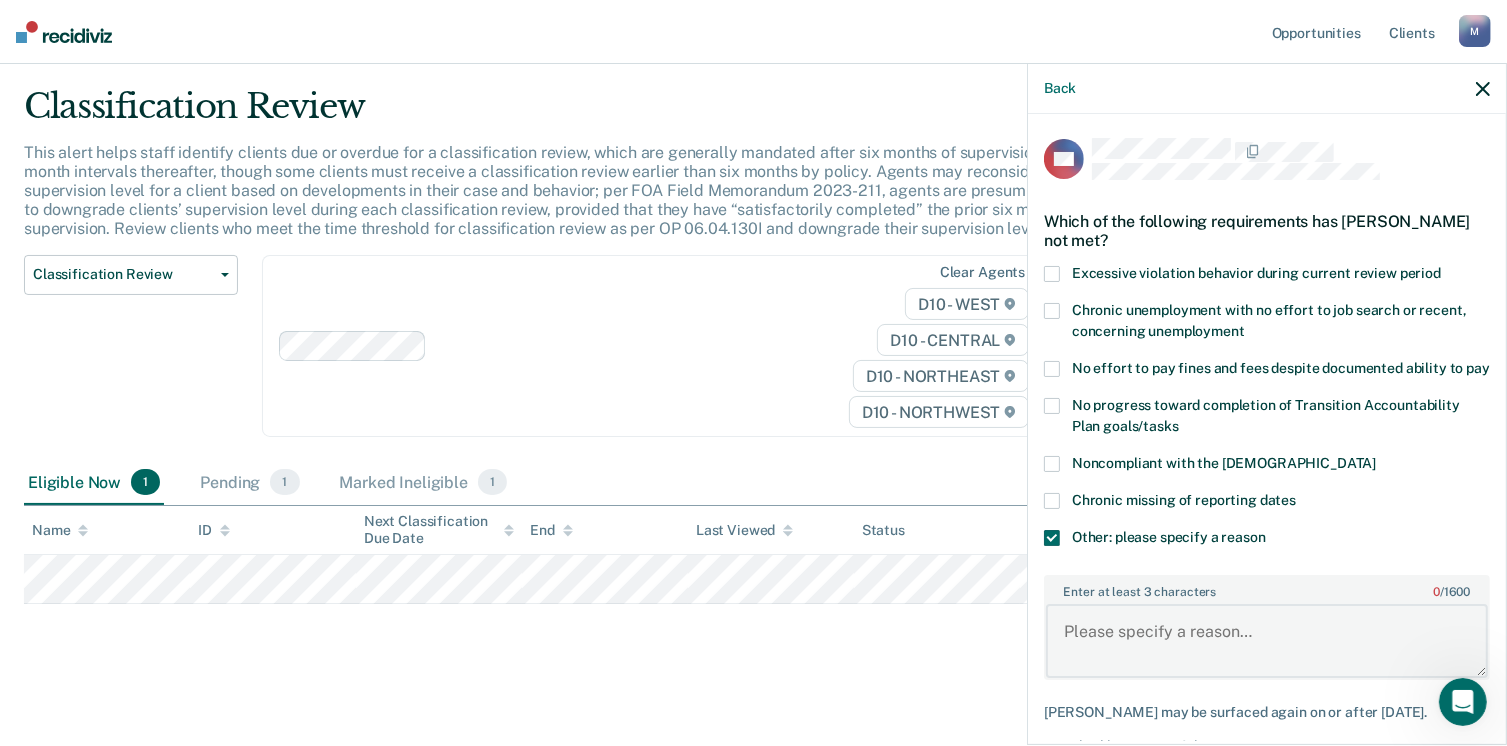 paste on "his brother’s phone at [PHONE_NUMBER]" 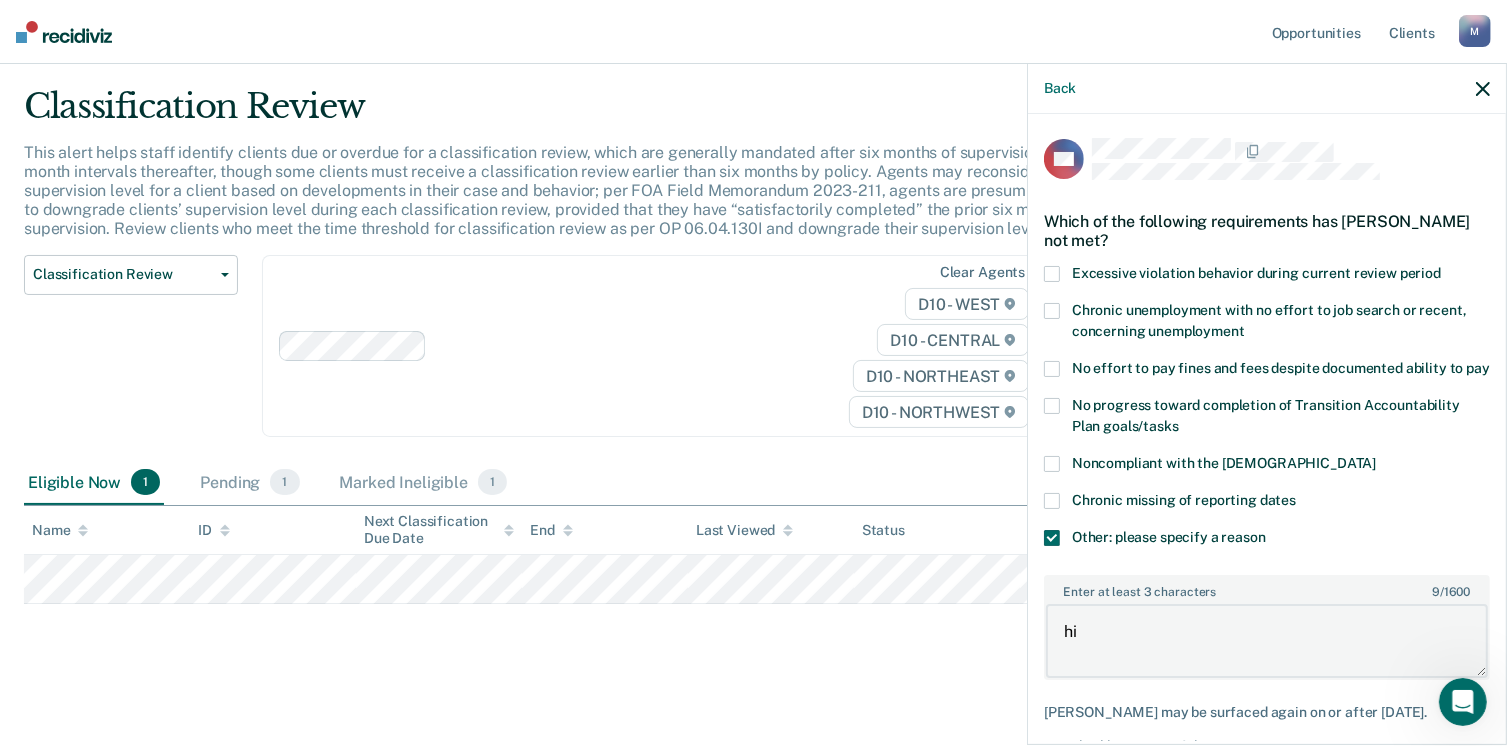 type on "h" 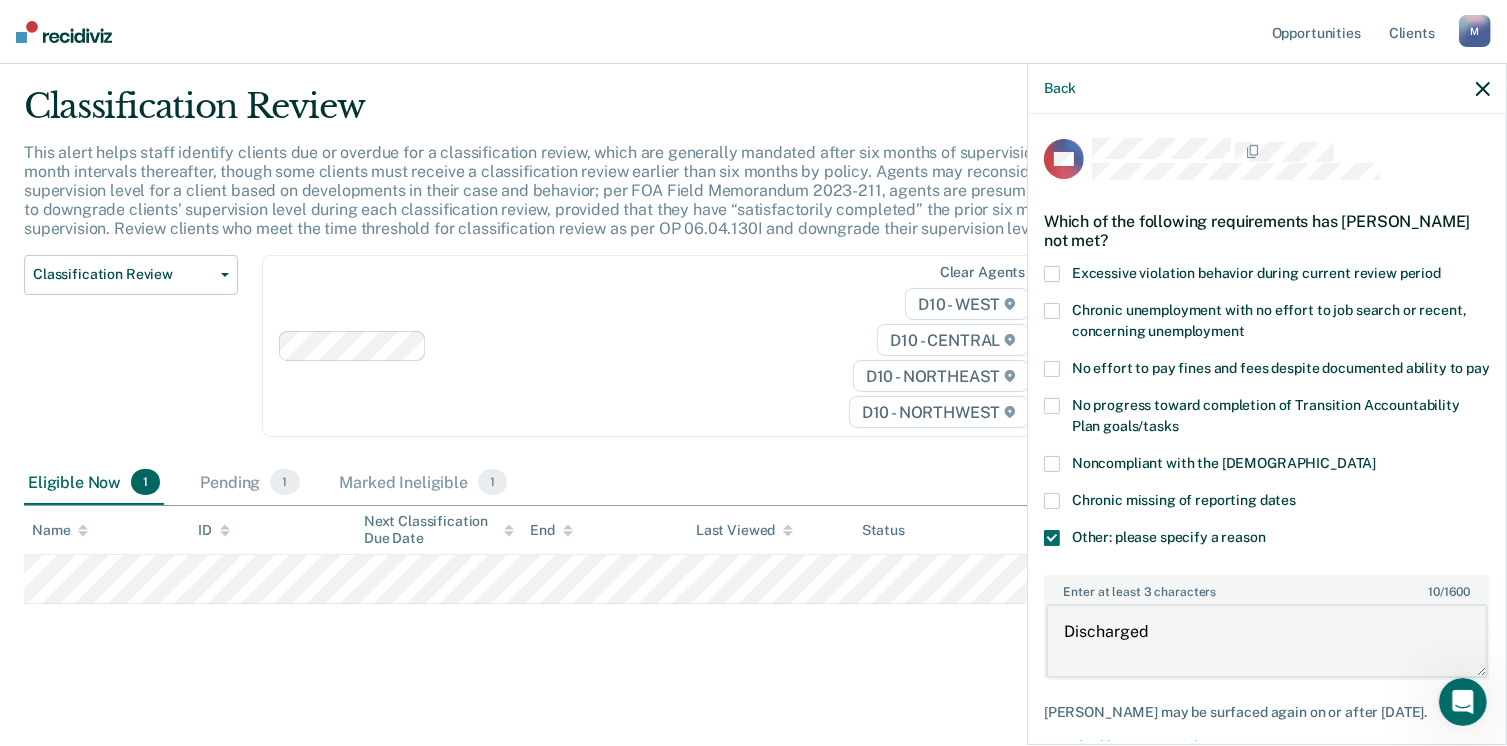 type on "Discharged" 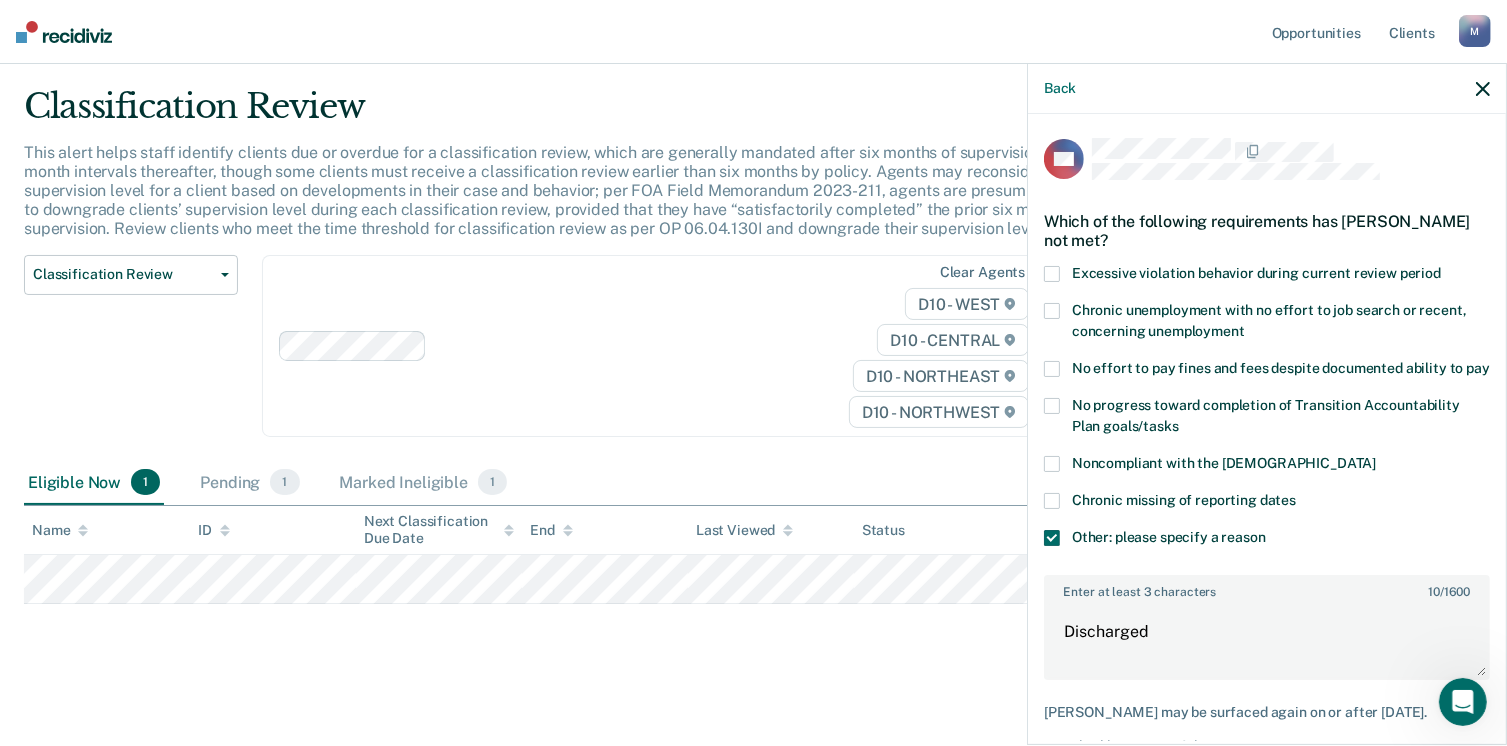 click on "DH   Which of the following requirements has [PERSON_NAME] not met? Excessive violation behavior during current review period Chronic unemployment with no effort to job search or recent, concerning unemployment No effort to pay fines and fees despite documented ability to pay No progress toward completion of Transition Accountability Plan goals/tasks Noncompliant with the [DEMOGRAPHIC_DATA] Chronic missing of reporting dates Other: please specify a reason Enter at least 3 characters 10  /  1600 Discharged [PERSON_NAME] may be surfaced again on or after [DATE]. Not eligible reasons: Other Save" at bounding box center [1267, 427] 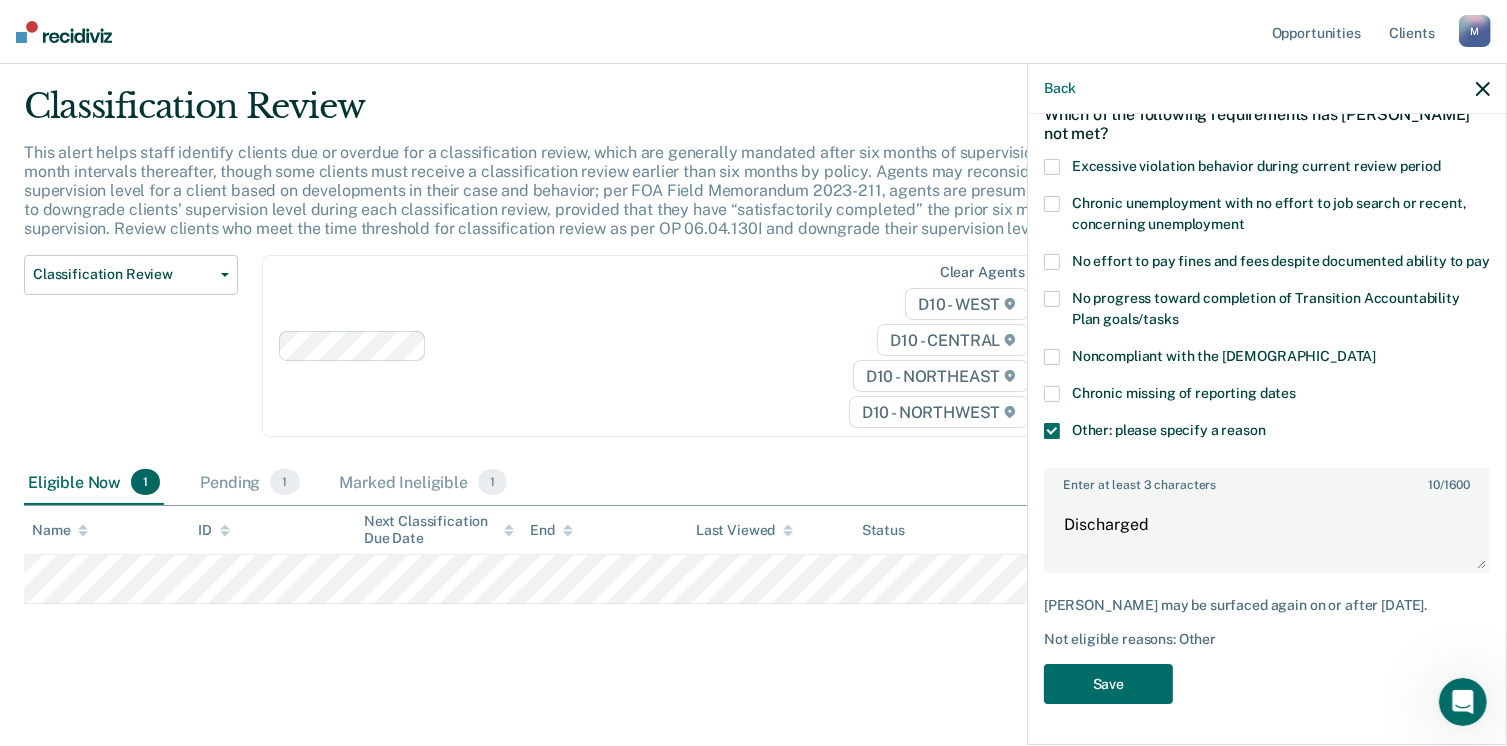 scroll, scrollTop: 140, scrollLeft: 0, axis: vertical 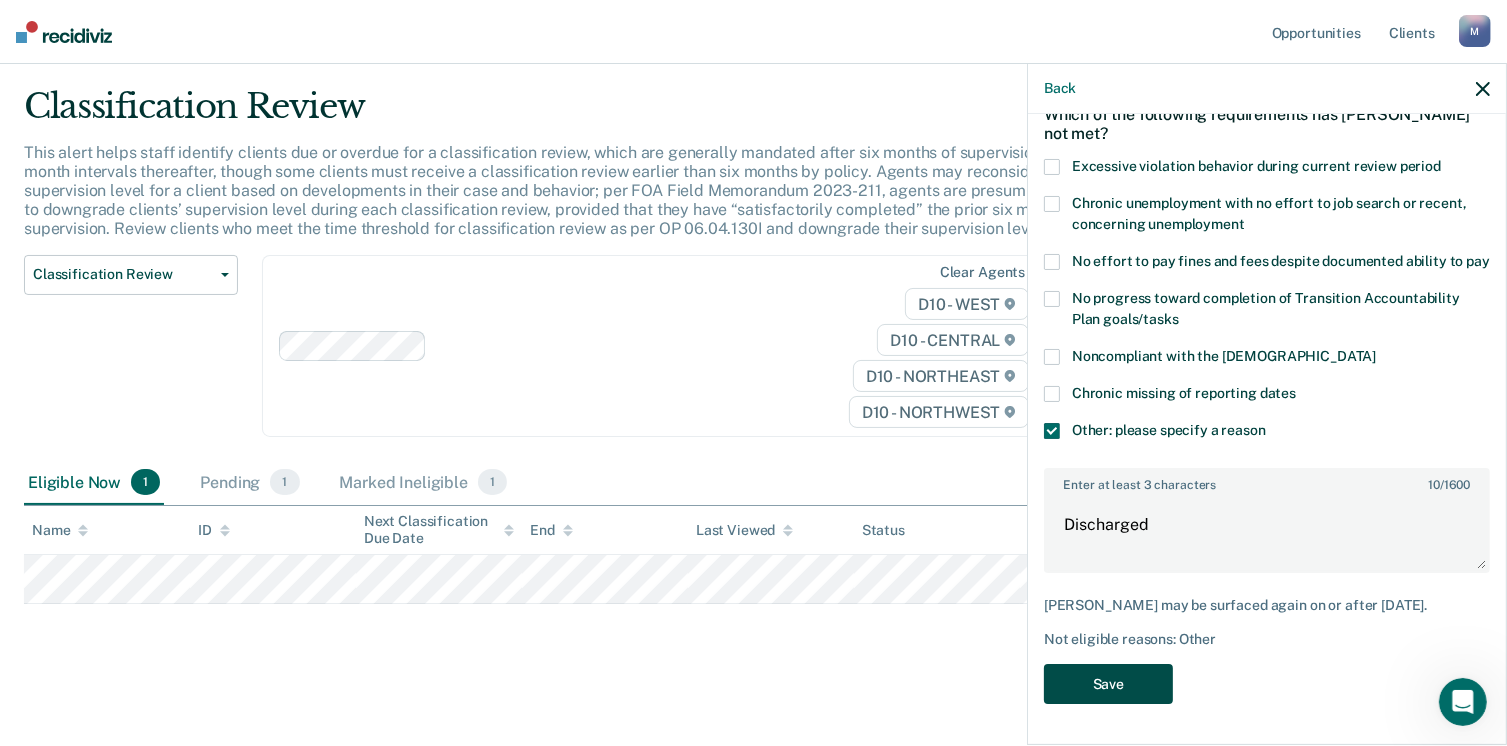 click on "Save" at bounding box center (1108, 684) 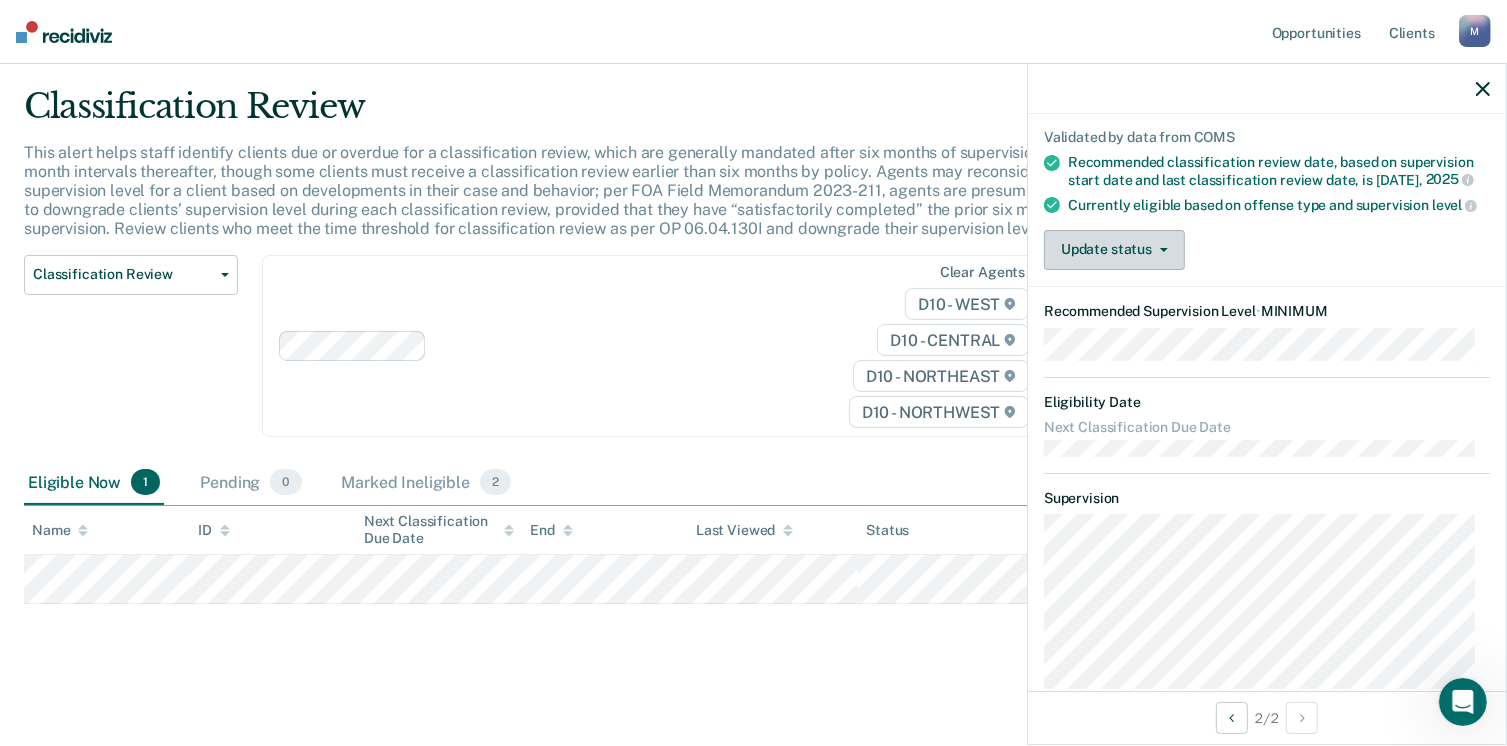 click on "Update status" at bounding box center [1114, 250] 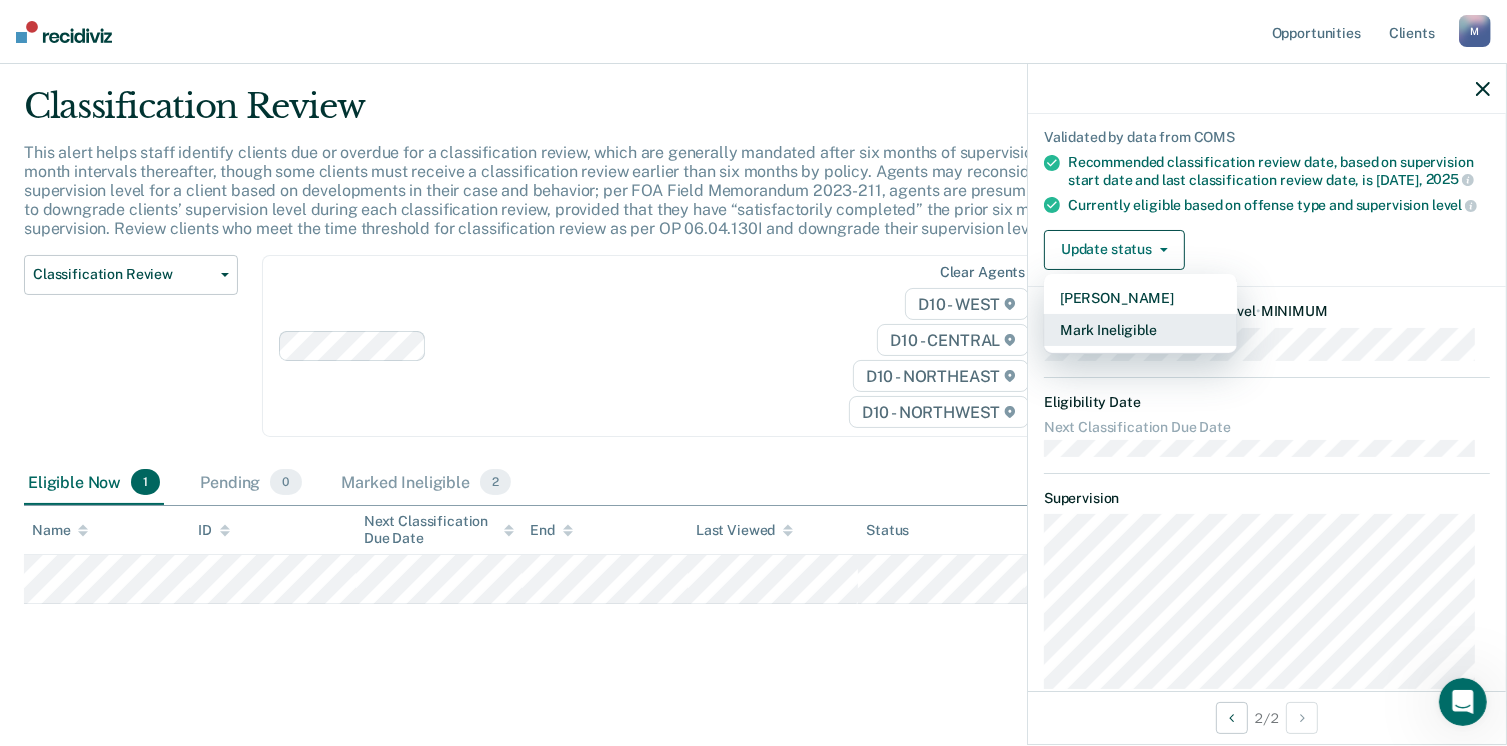 click on "Mark Ineligible" at bounding box center (1140, 330) 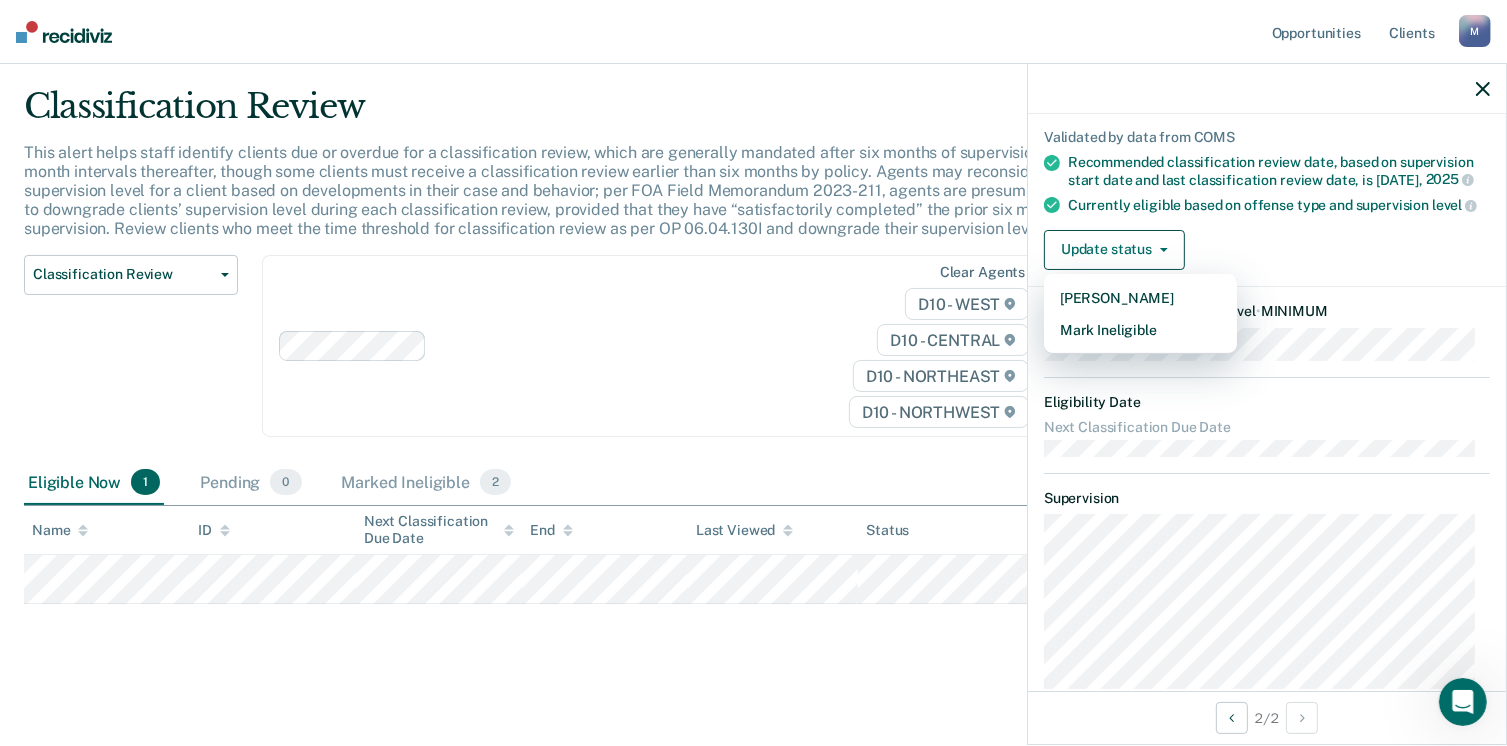 scroll, scrollTop: 0, scrollLeft: 0, axis: both 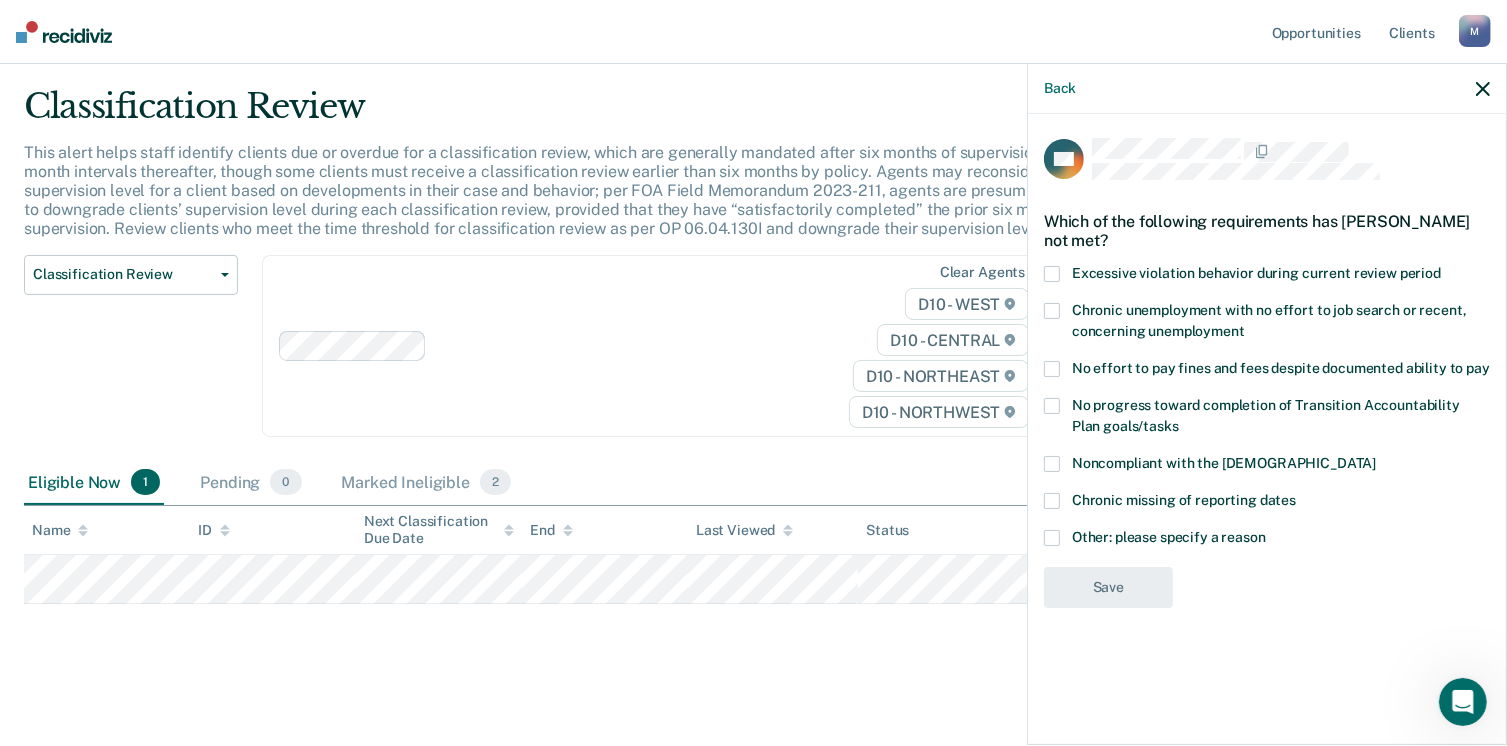 click at bounding box center (1052, 369) 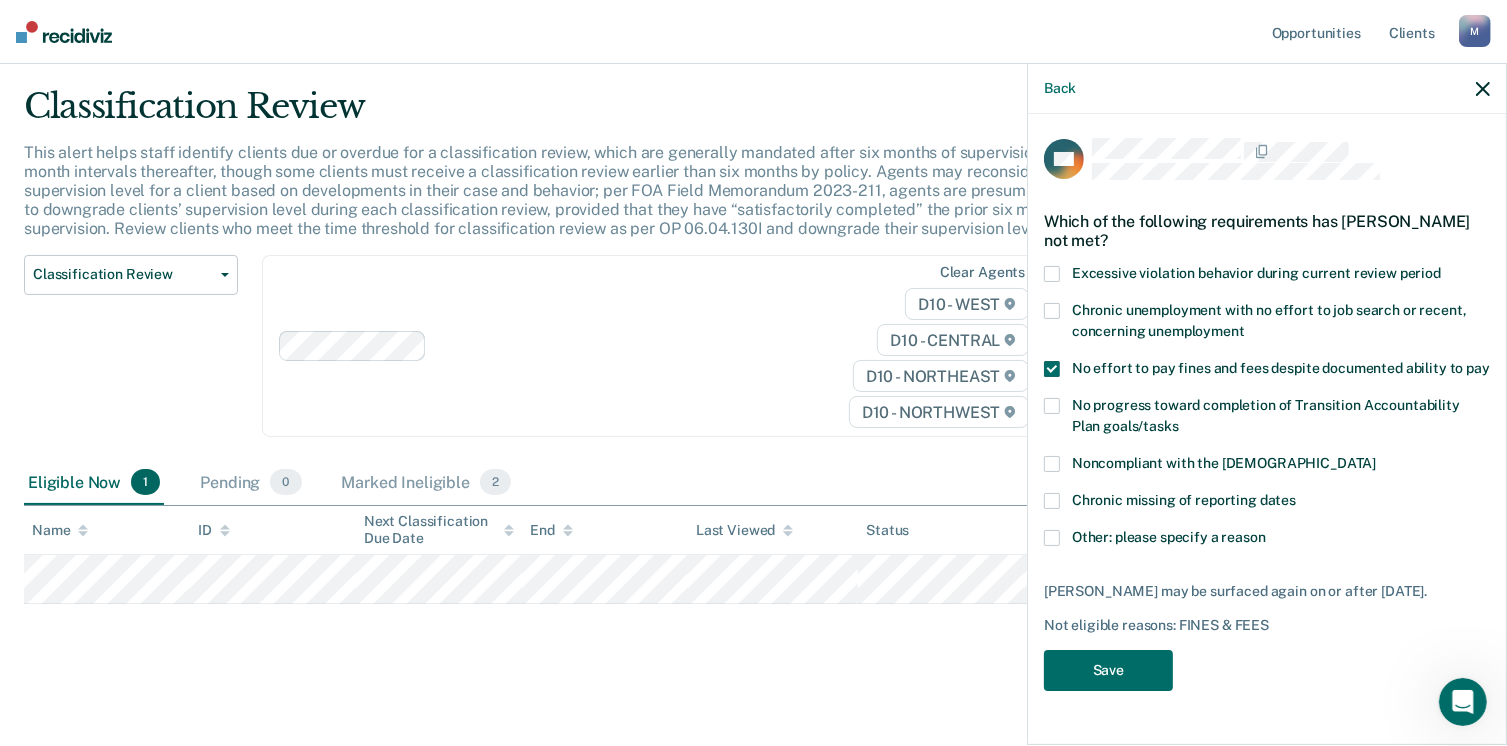 click at bounding box center [1052, 274] 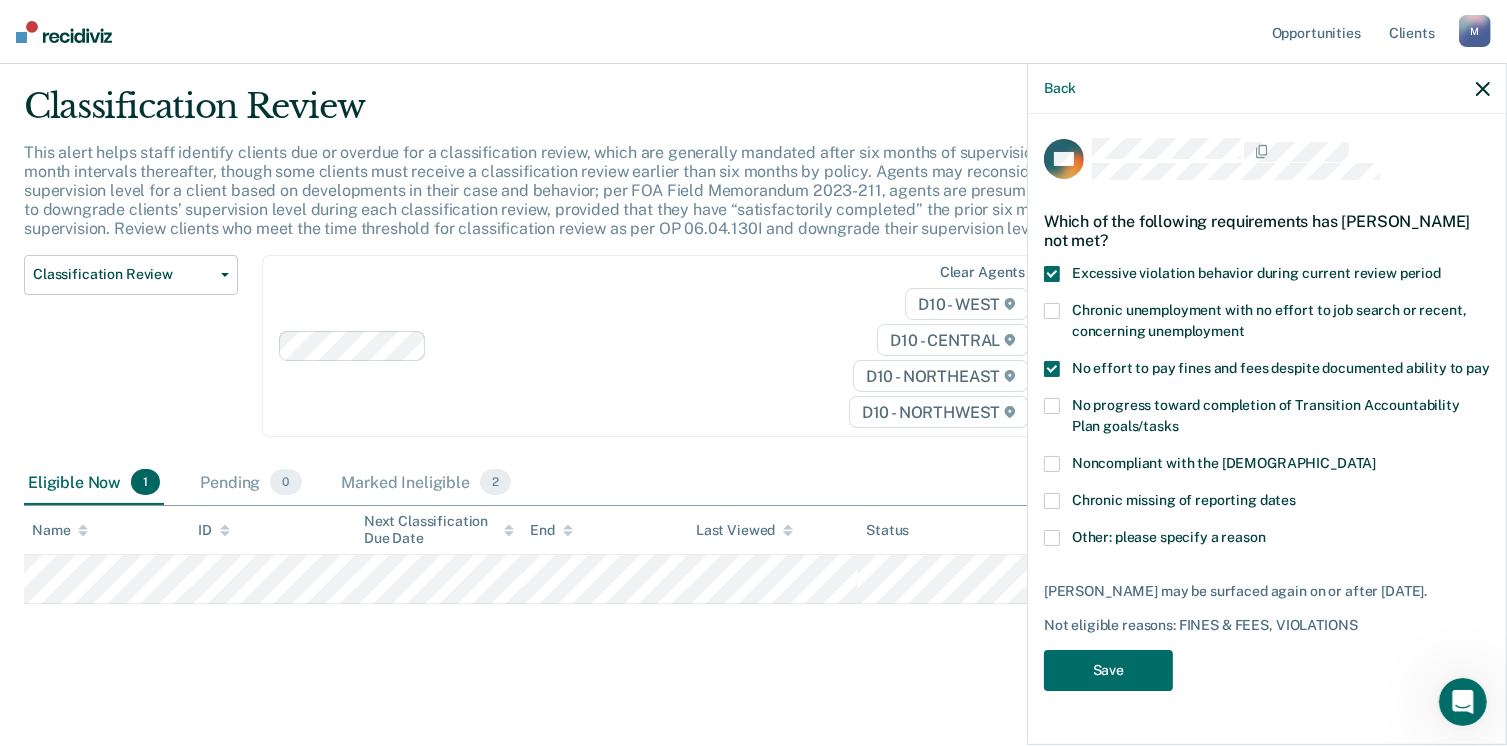 click at bounding box center (1052, 464) 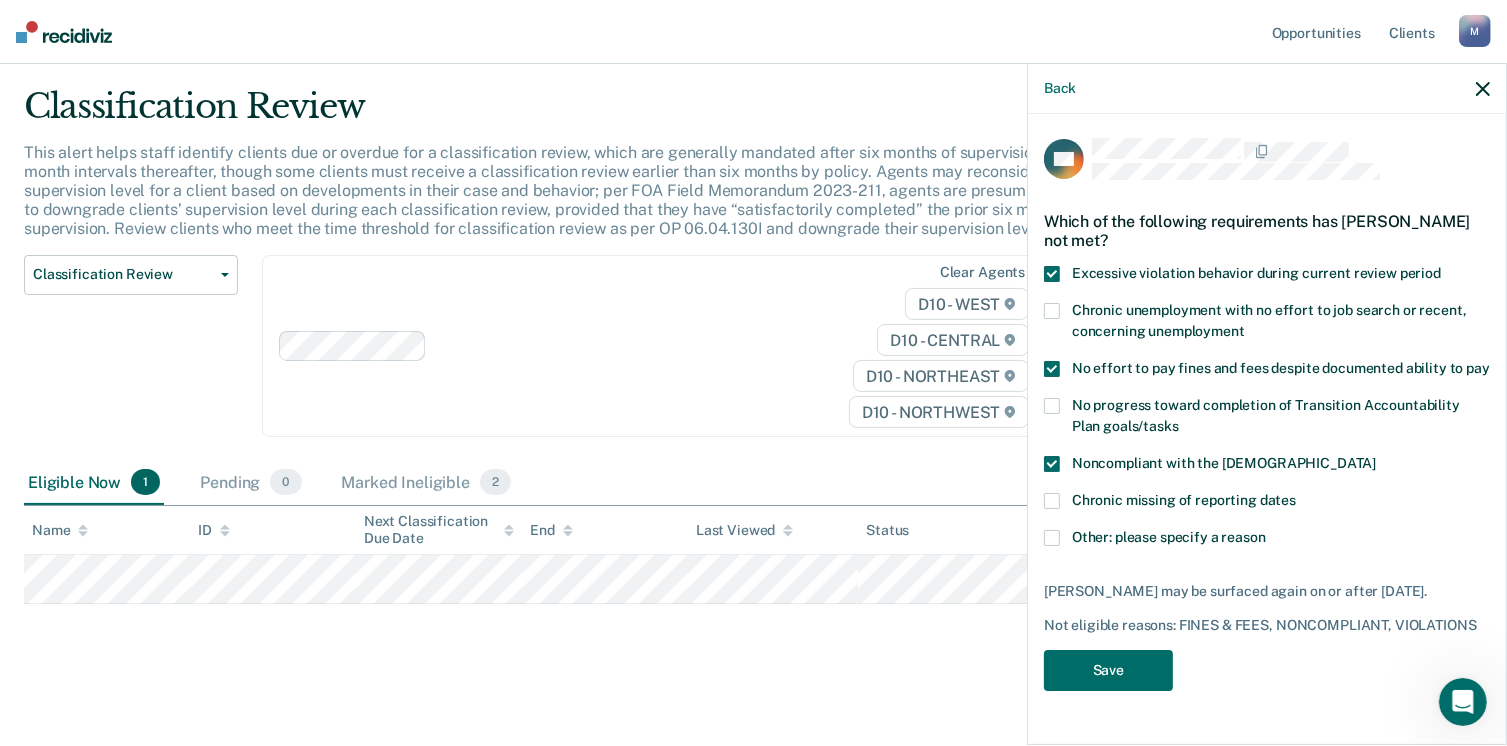 click at bounding box center [1052, 274] 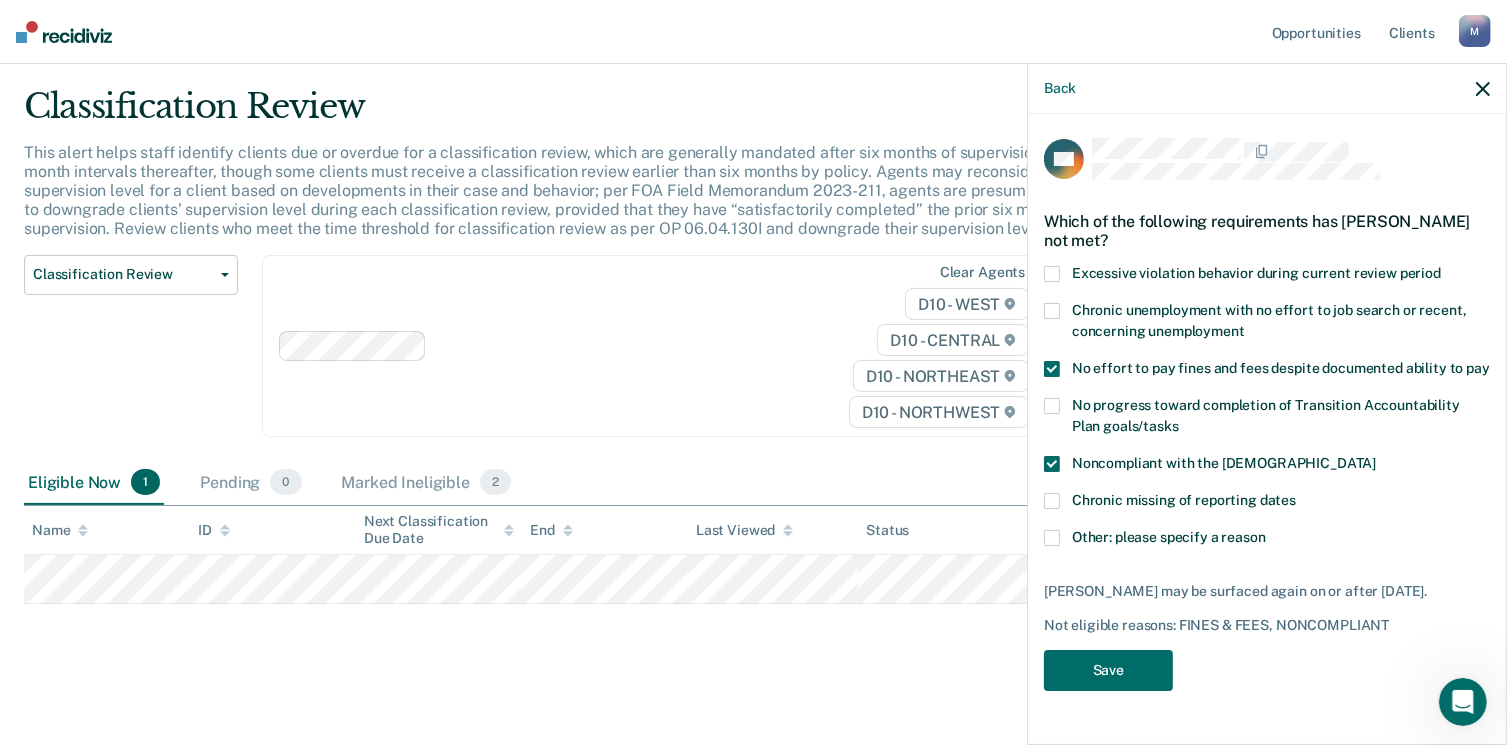 click on "No progress toward completion of Transition Accountability Plan goals/tasks" at bounding box center (1267, 419) 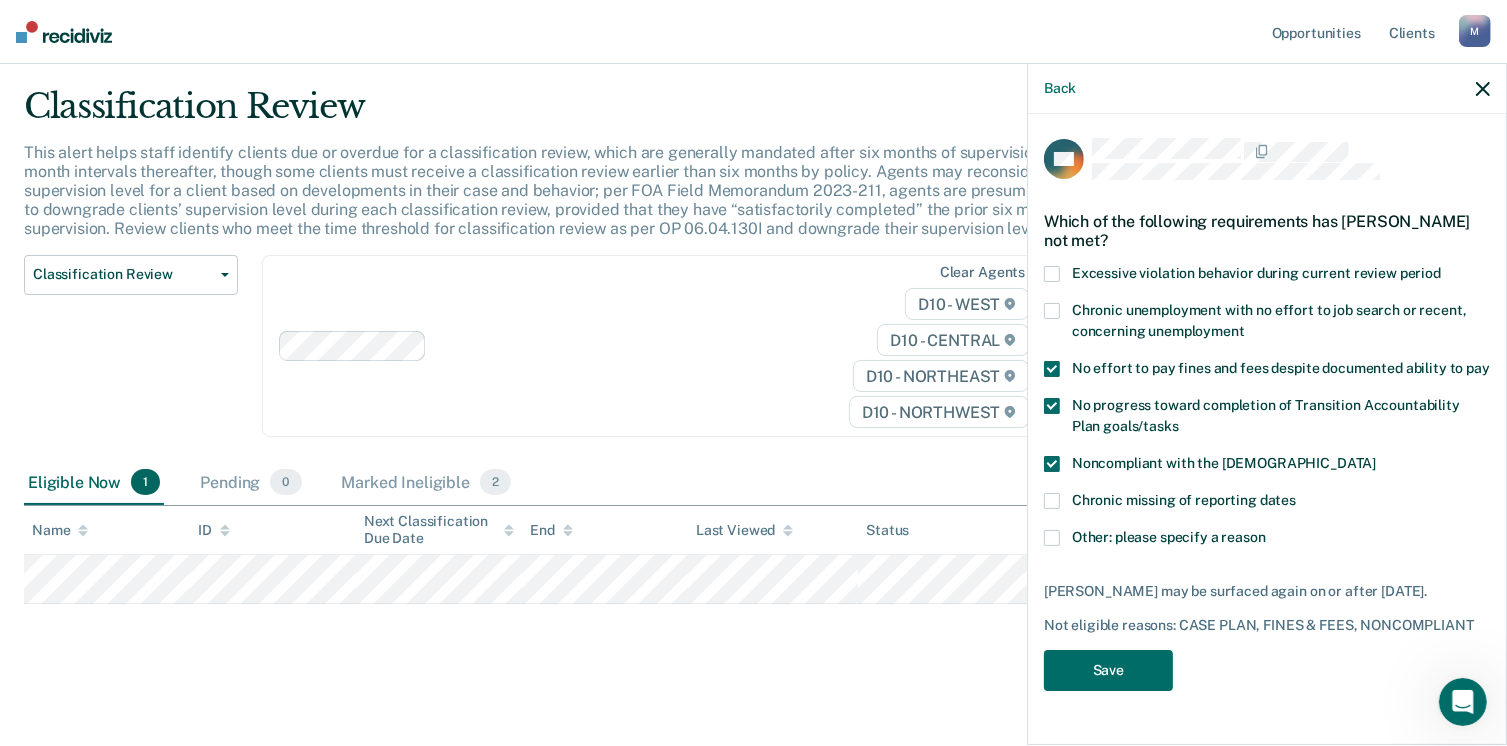 click at bounding box center [1052, 274] 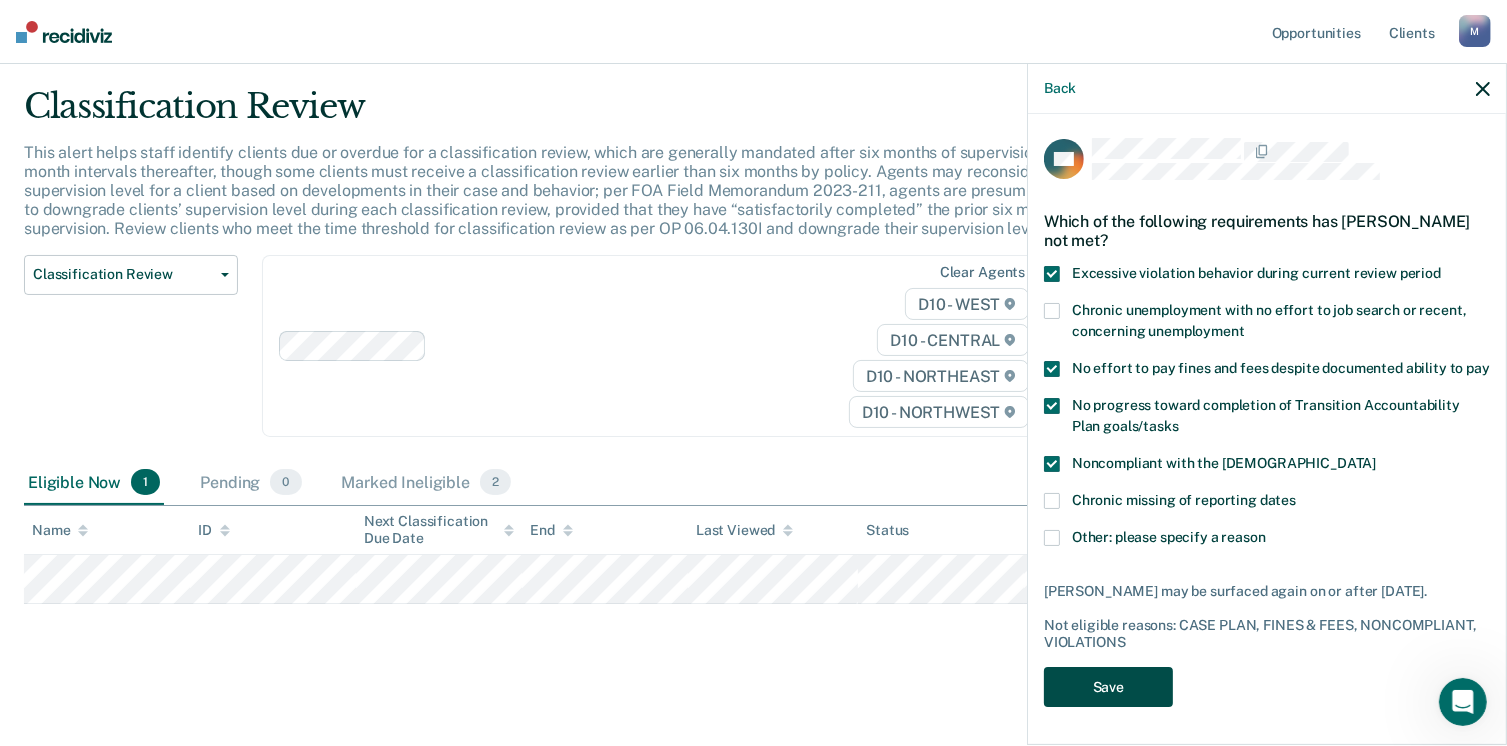 click on "Save" at bounding box center (1108, 687) 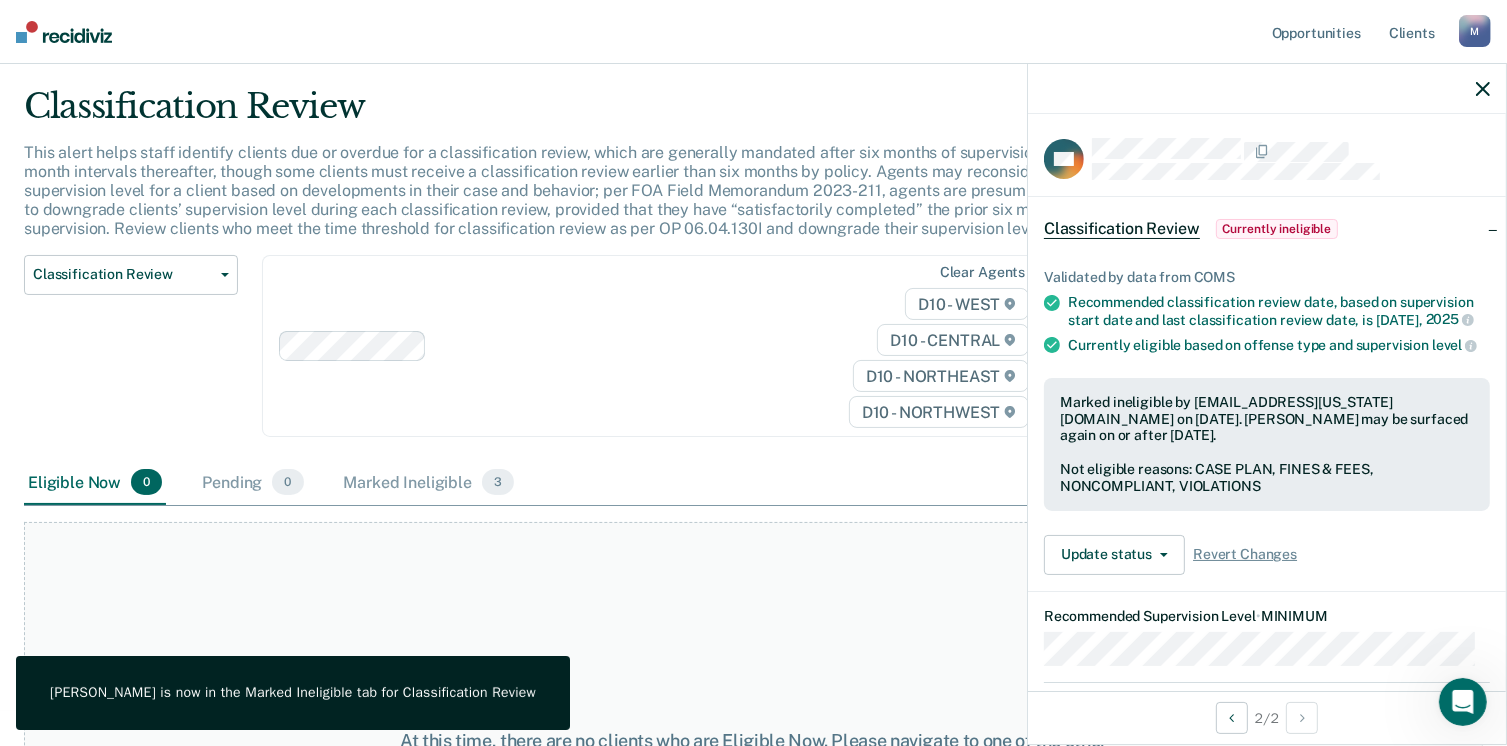 click at bounding box center (64, 32) 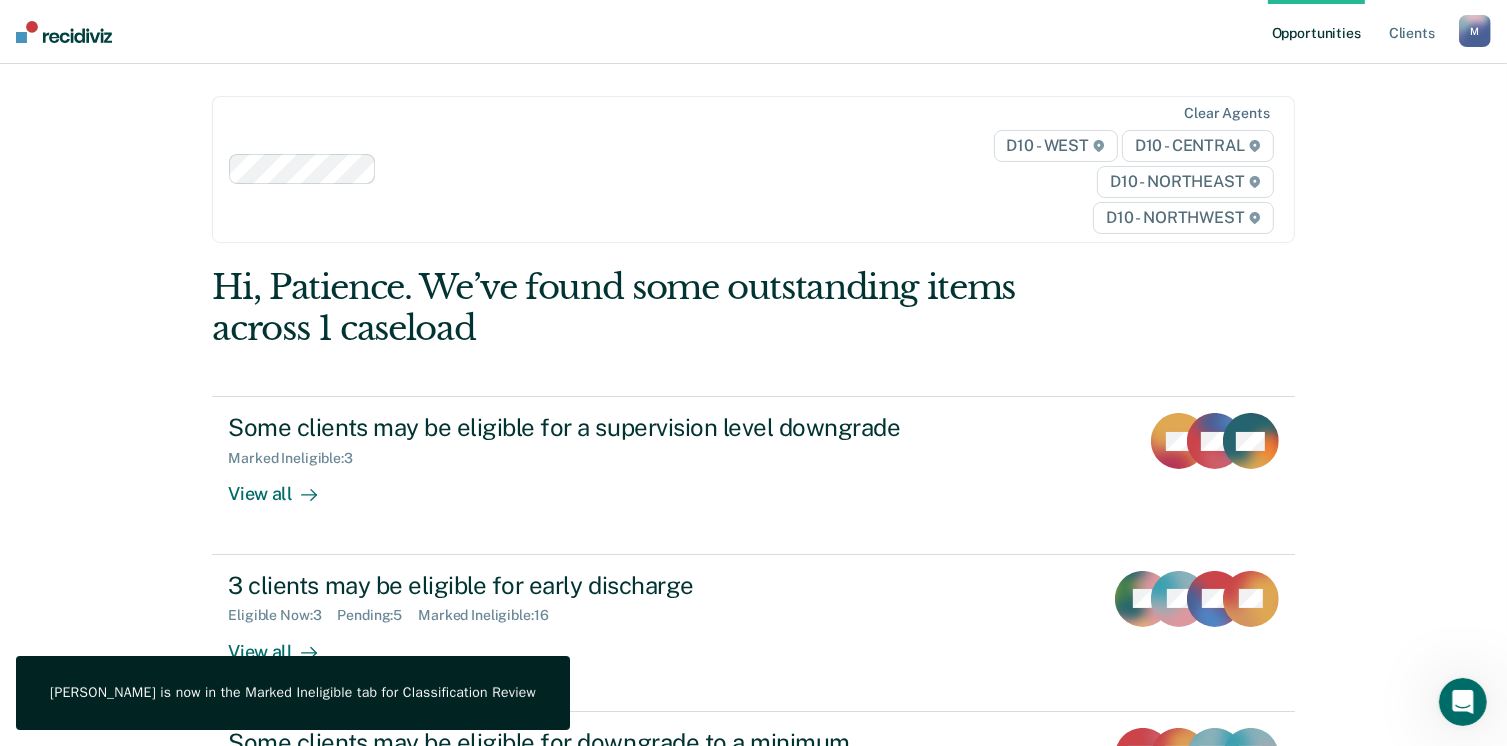 scroll, scrollTop: 0, scrollLeft: 0, axis: both 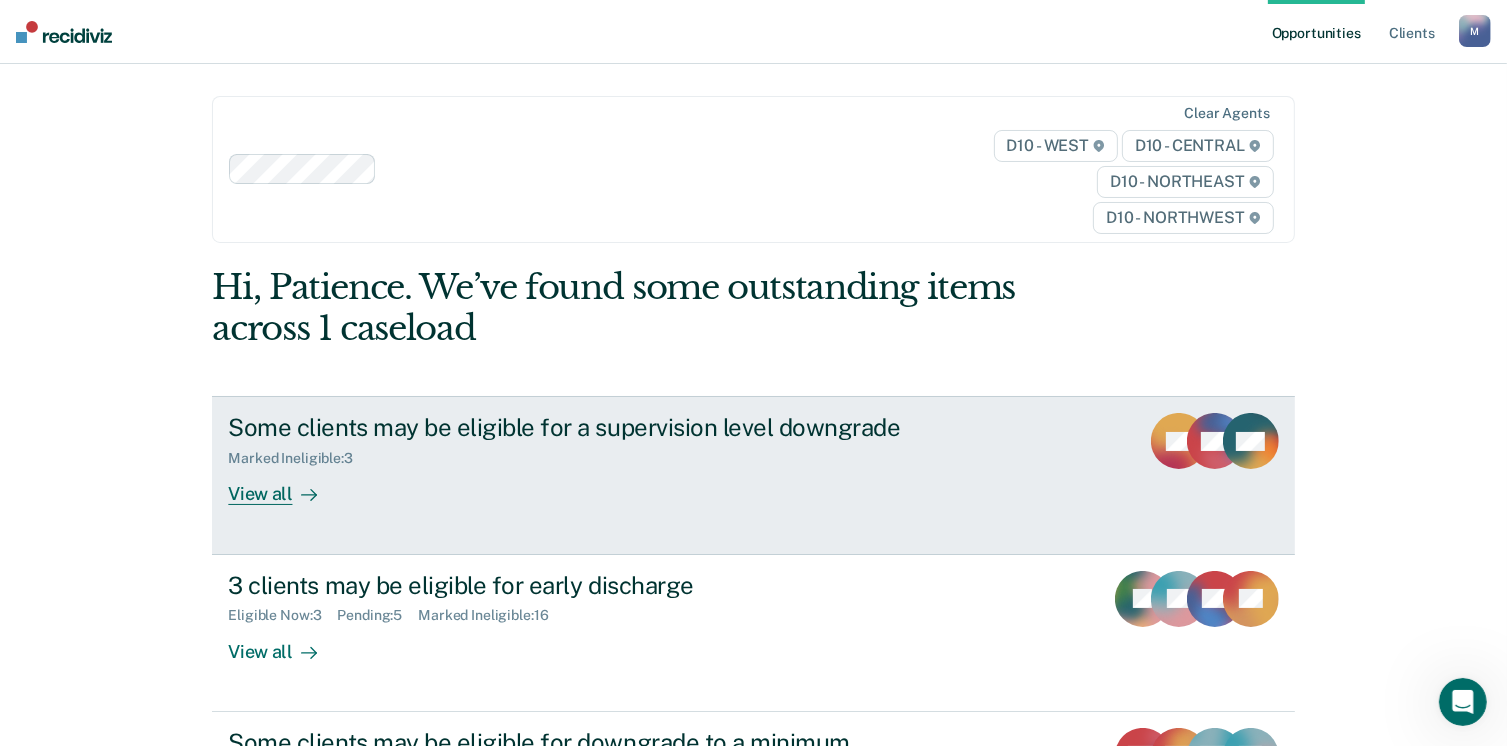click on "View all" at bounding box center (284, 486) 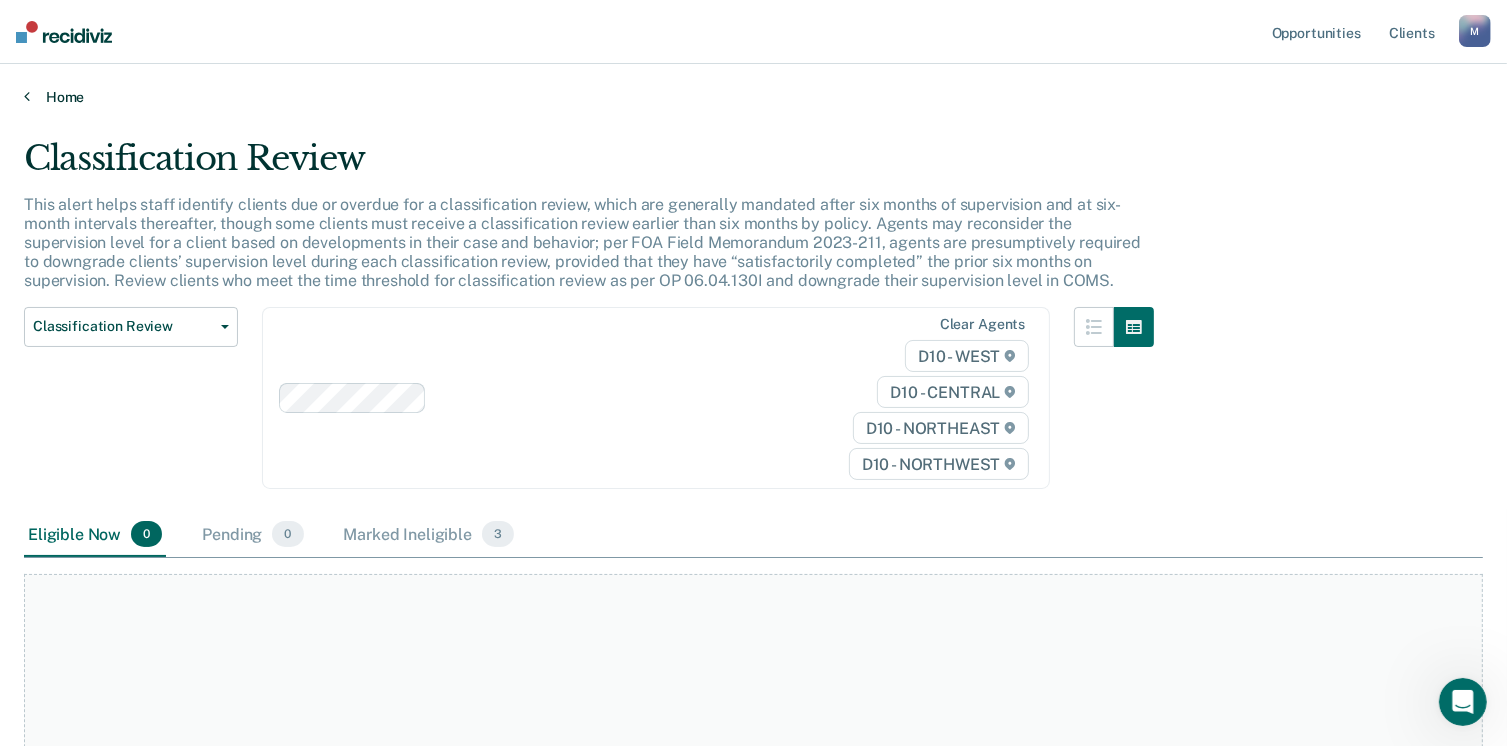 click at bounding box center [27, 96] 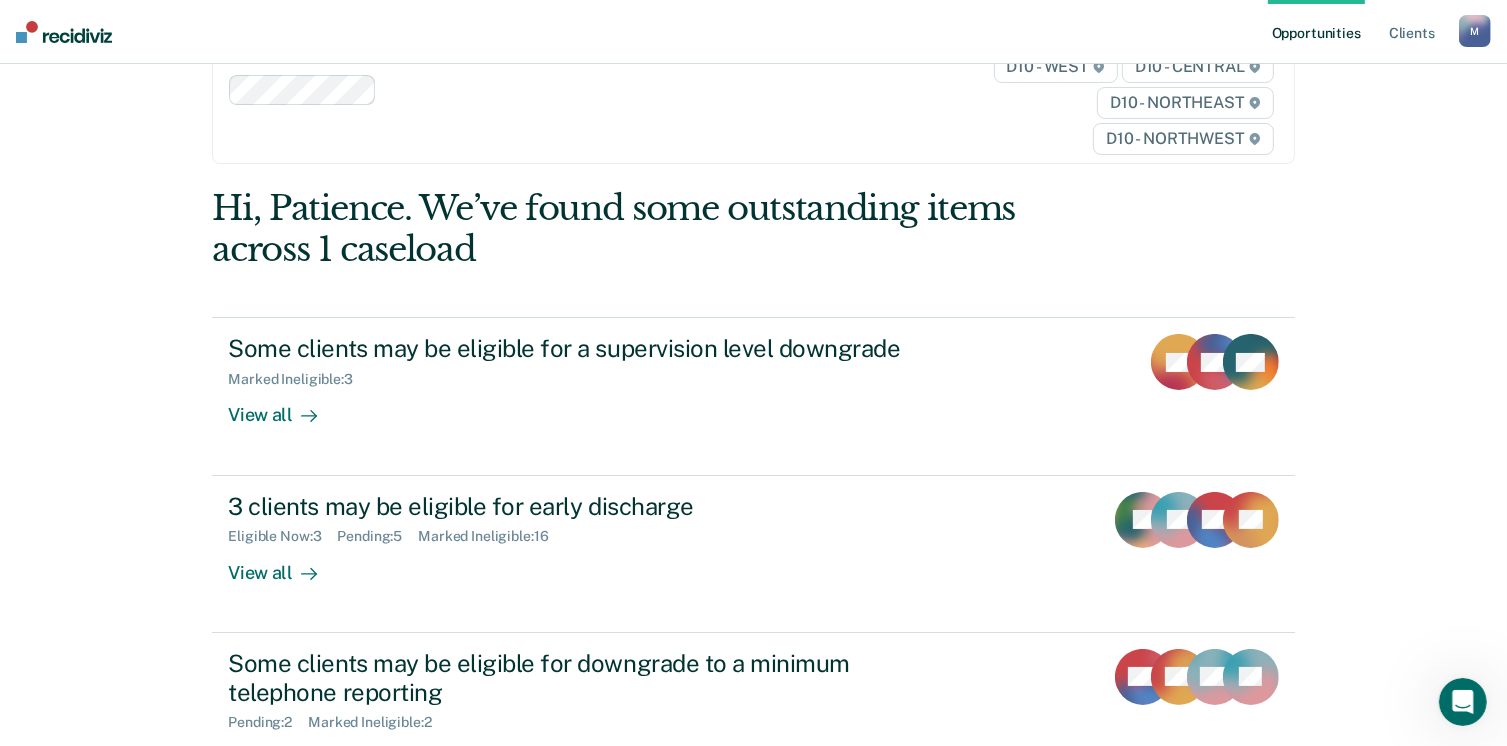 scroll, scrollTop: 80, scrollLeft: 0, axis: vertical 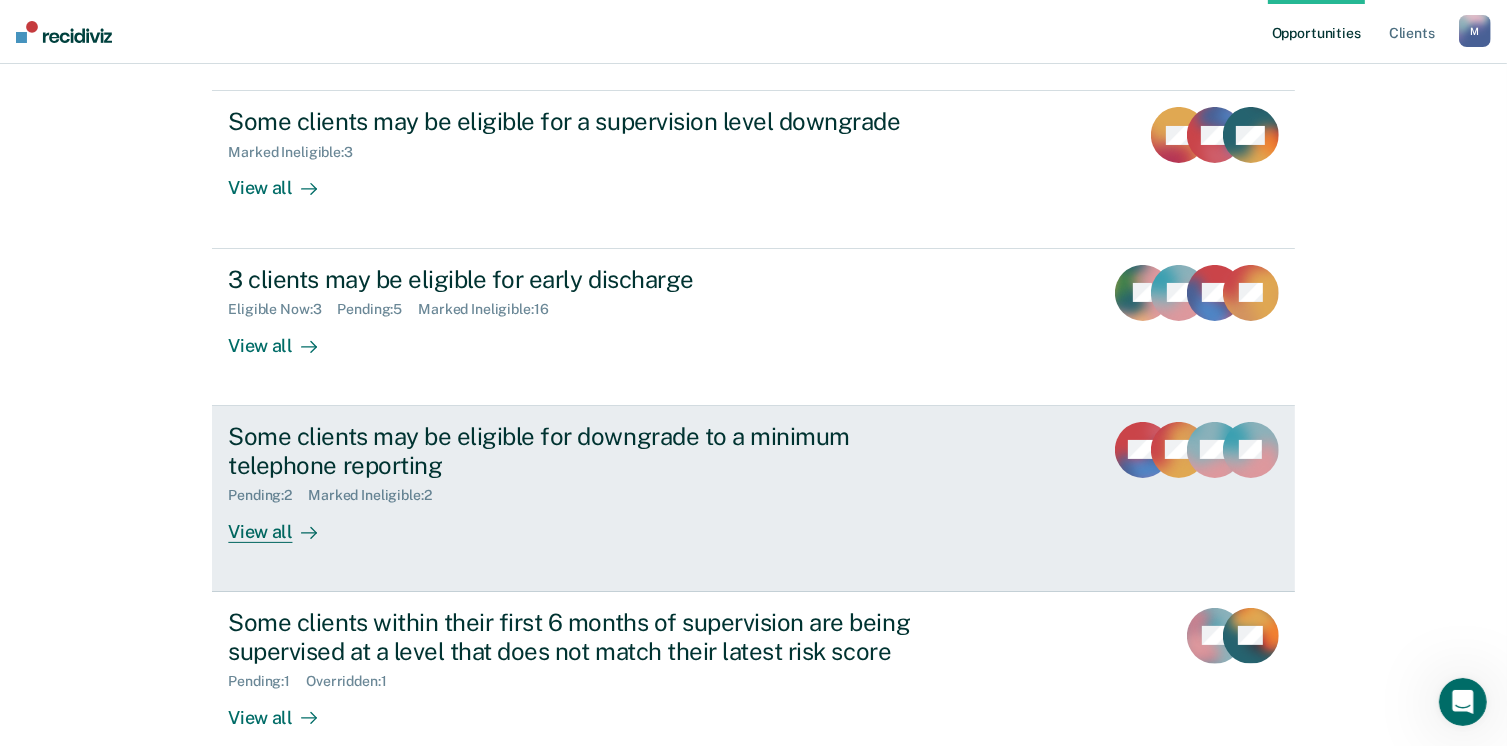 click on "View all" at bounding box center (284, 523) 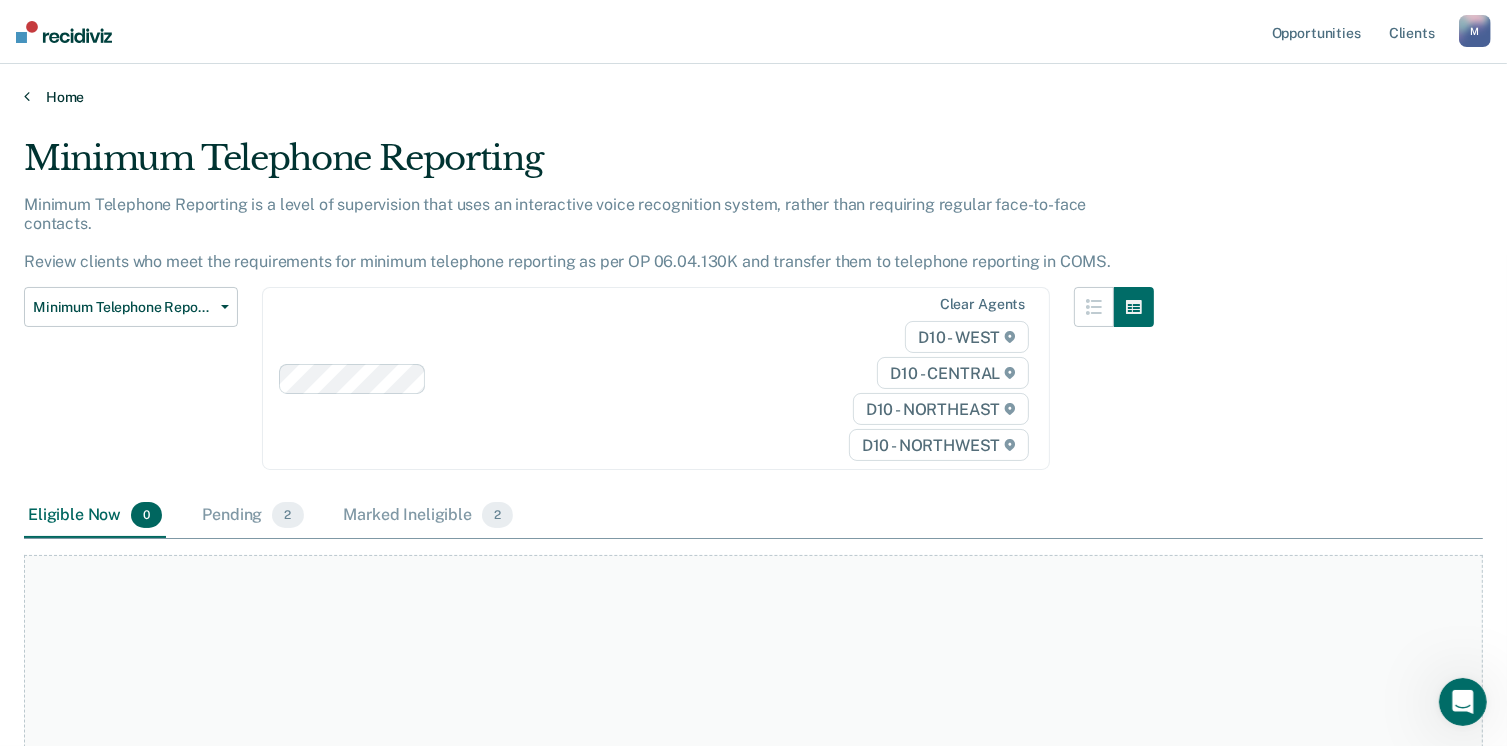 click on "Home" at bounding box center (753, 97) 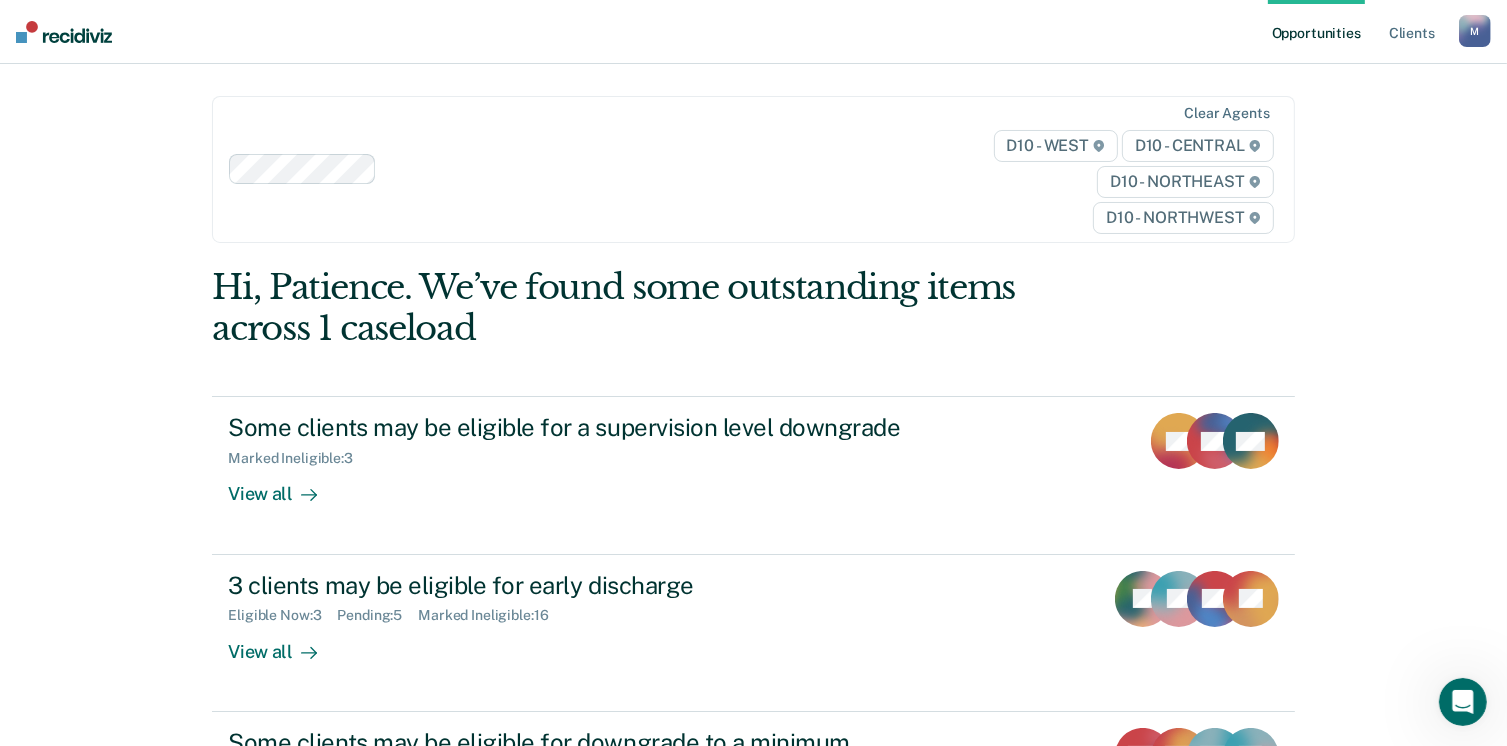 scroll, scrollTop: 40, scrollLeft: 0, axis: vertical 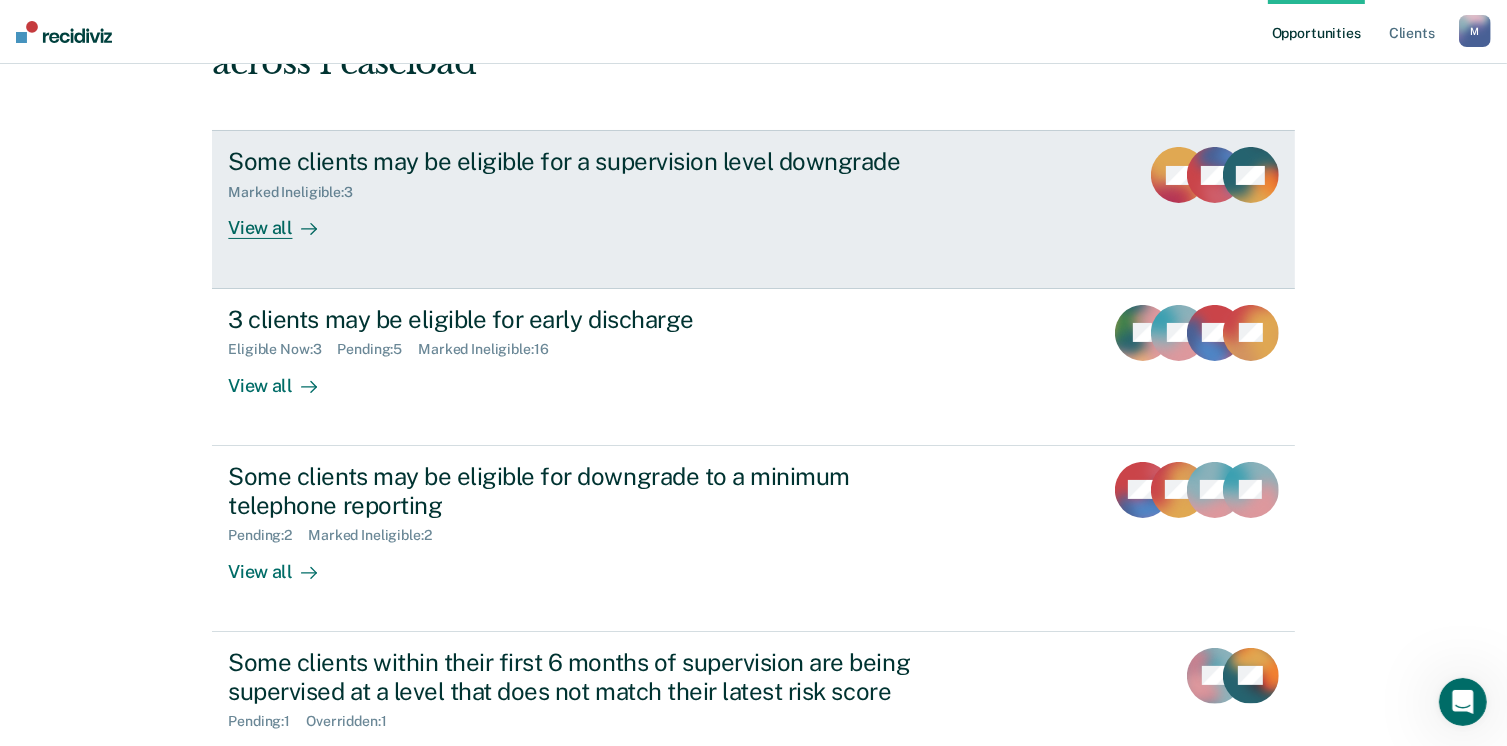 click on "View all" at bounding box center (284, 220) 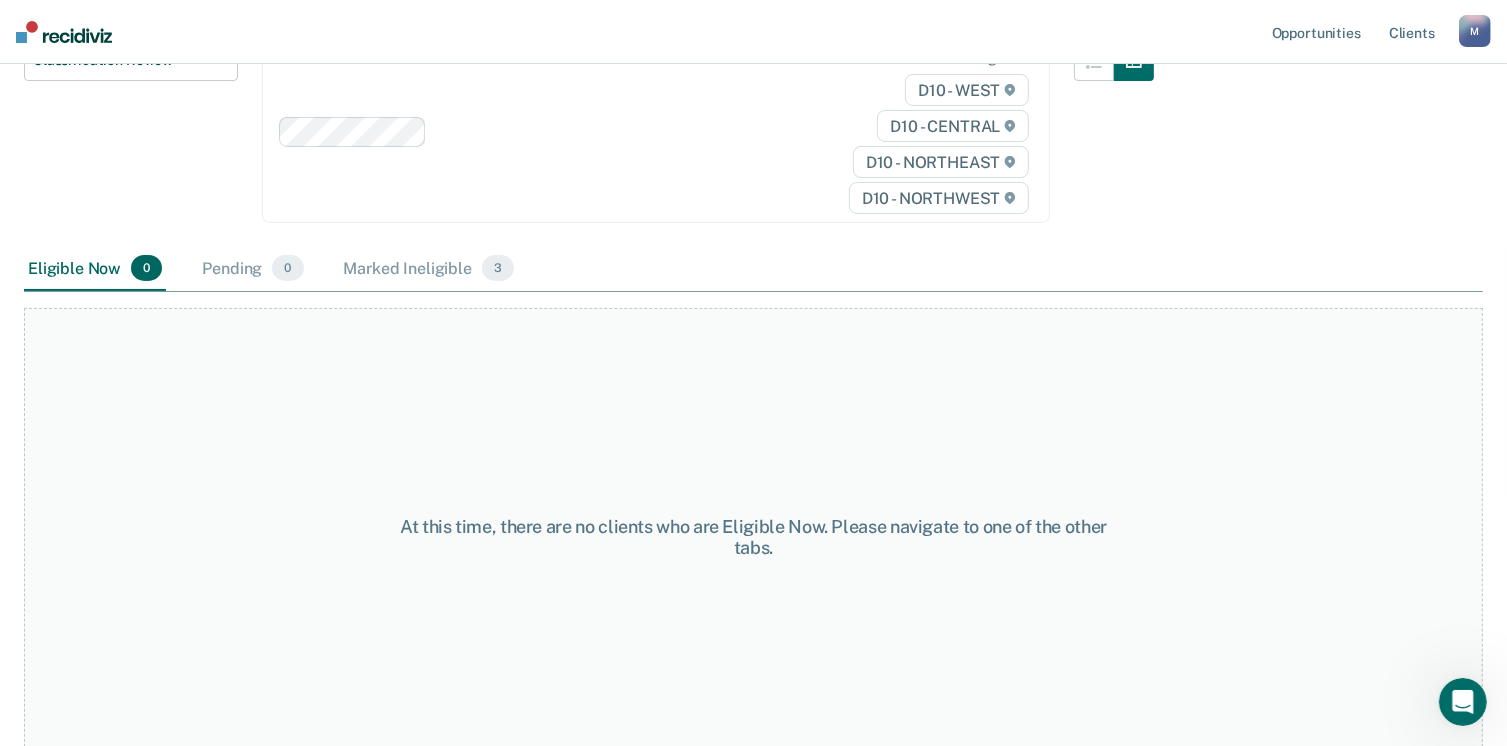 scroll, scrollTop: 0, scrollLeft: 0, axis: both 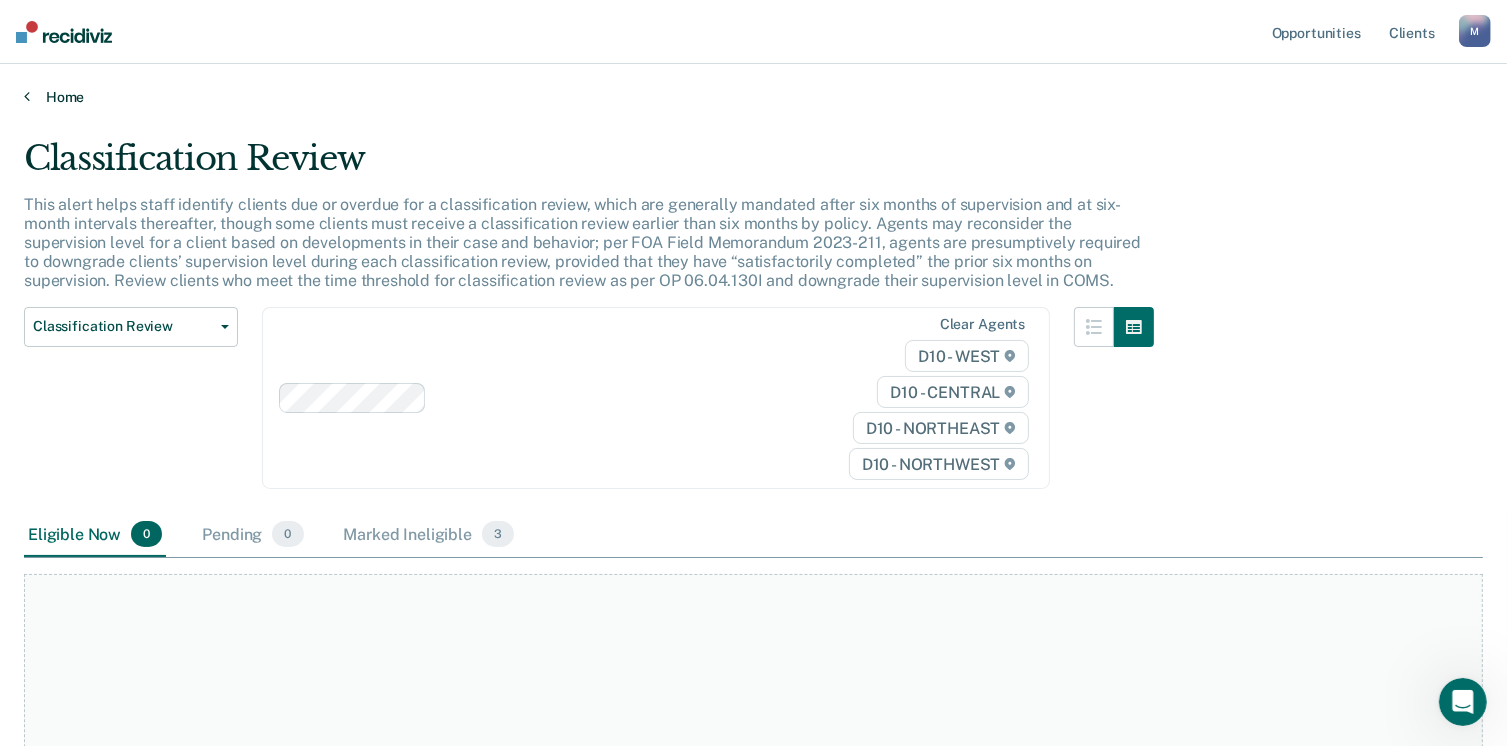 click on "Home" at bounding box center [753, 97] 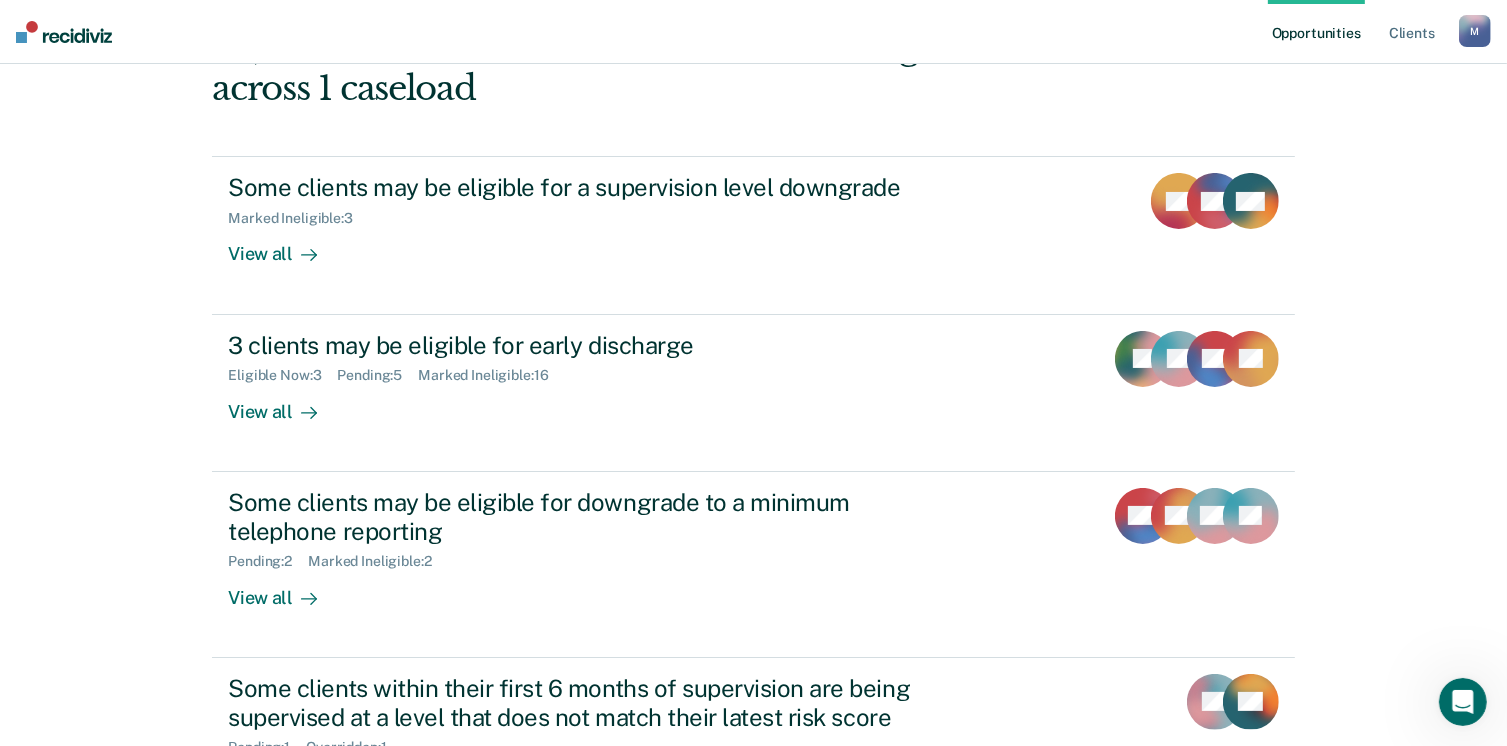 scroll, scrollTop: 280, scrollLeft: 0, axis: vertical 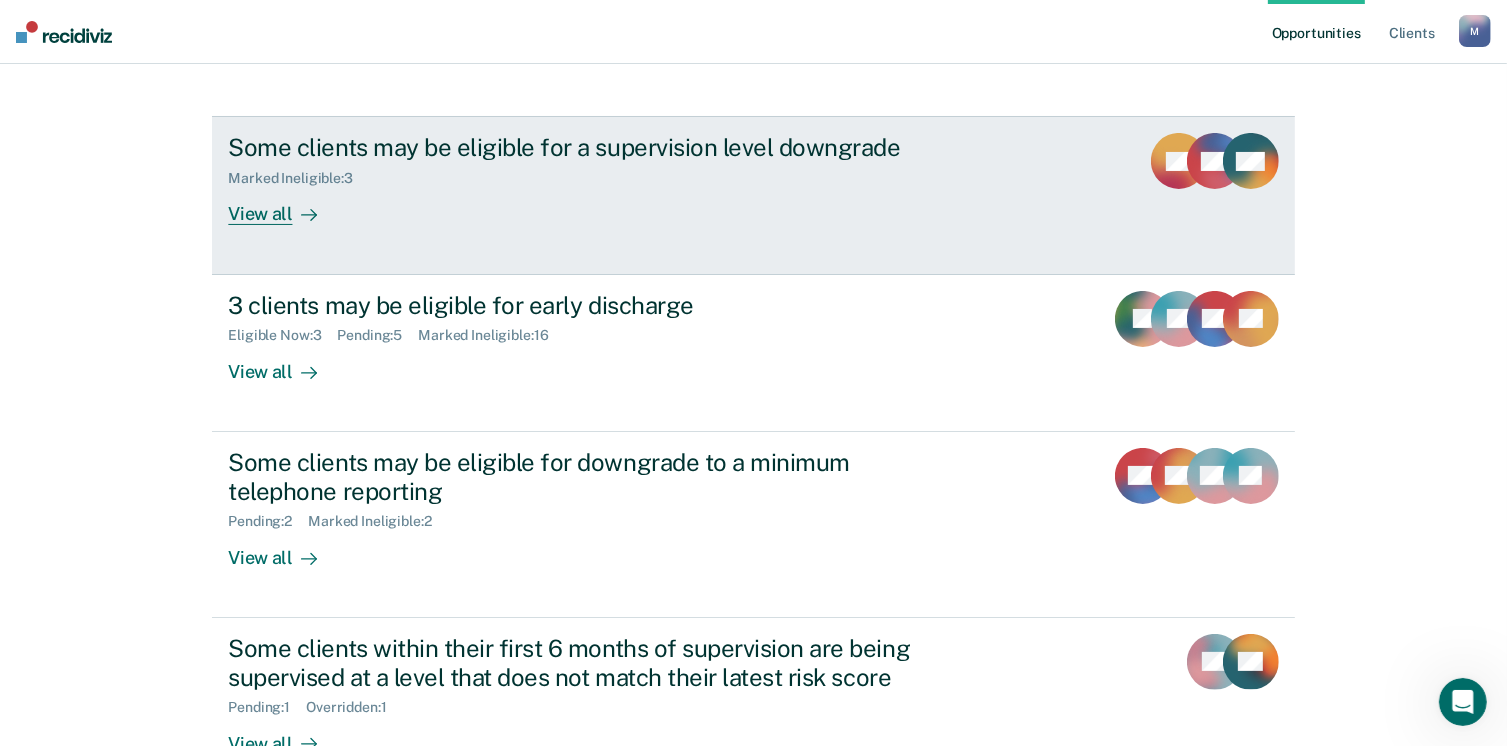 click on "View all" at bounding box center (284, 206) 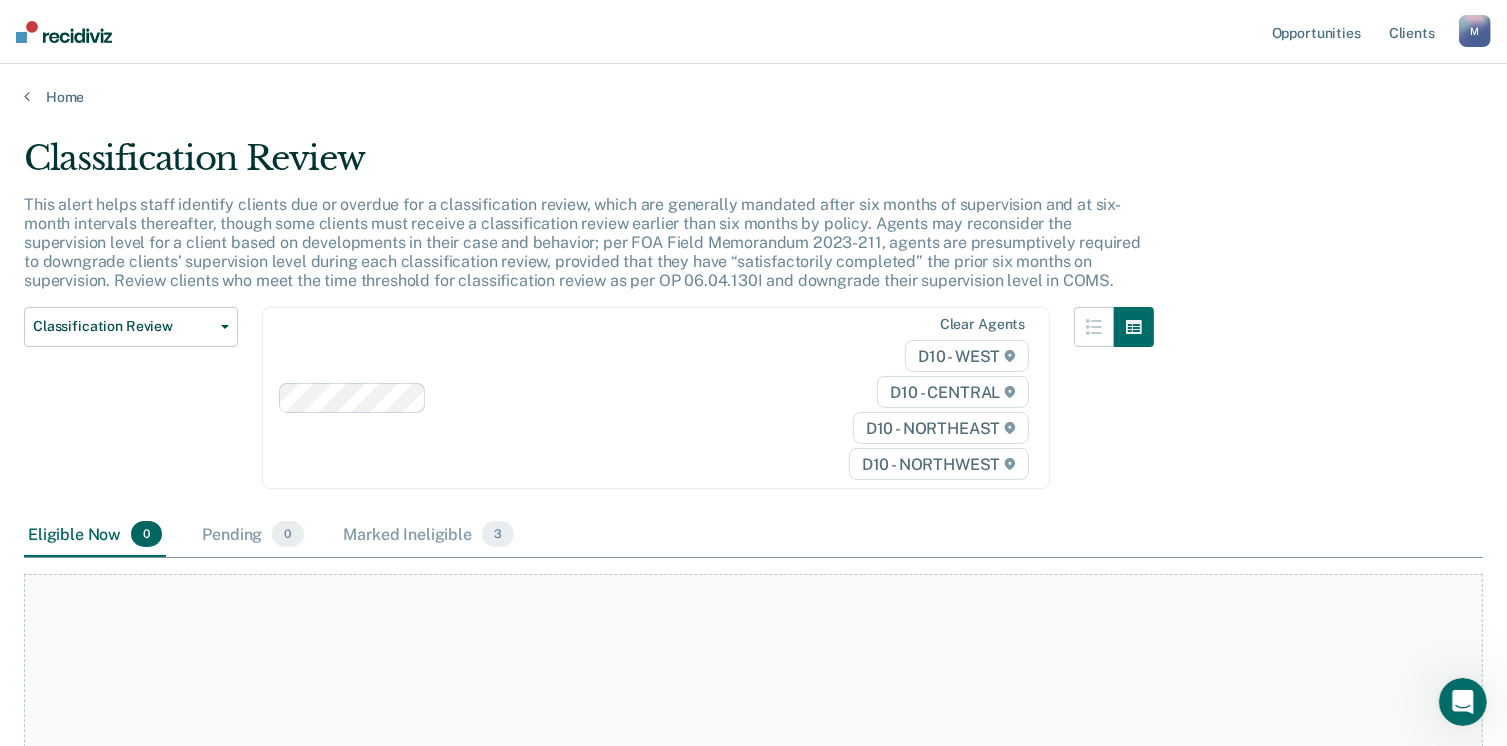 click on "Home" at bounding box center [753, 85] 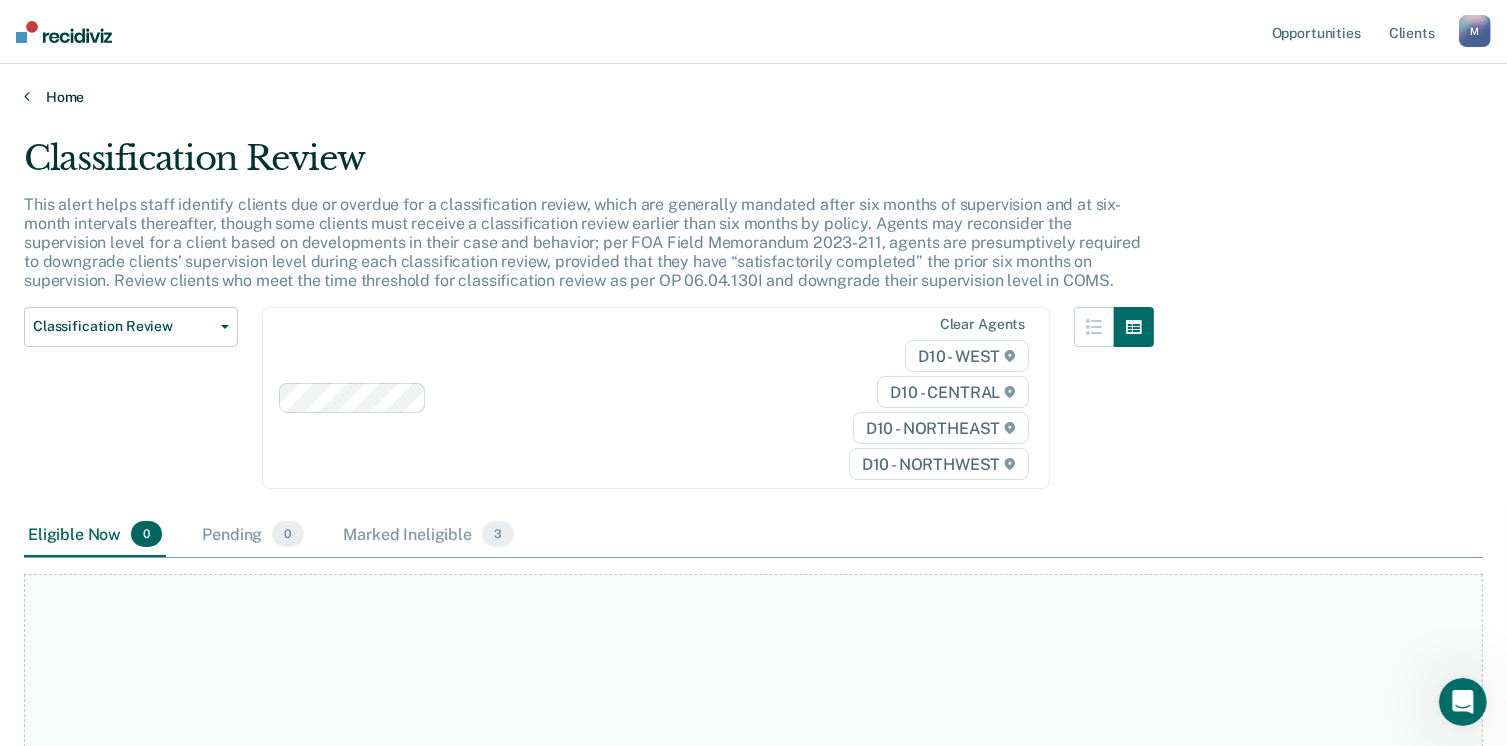 click on "Home" at bounding box center [753, 97] 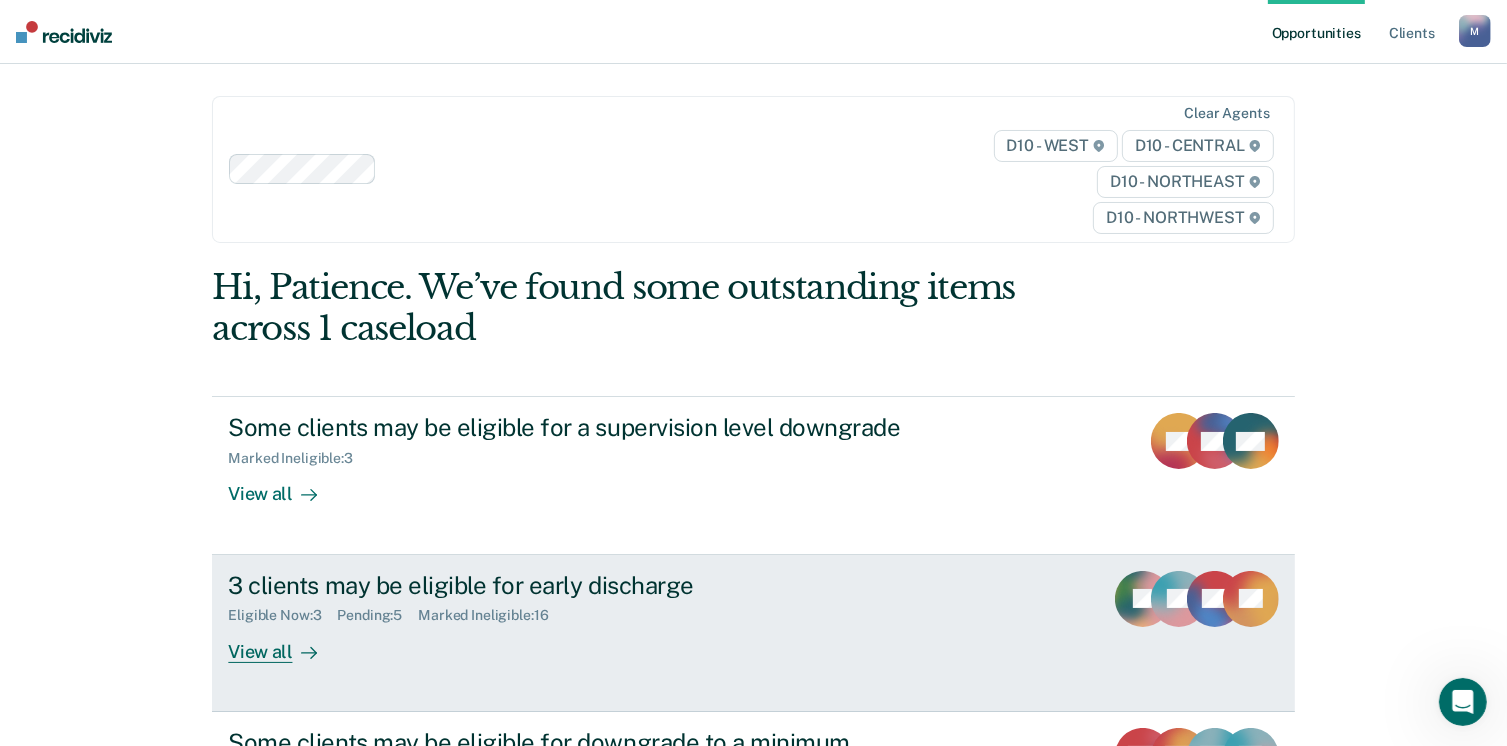click on "View all" at bounding box center [284, 643] 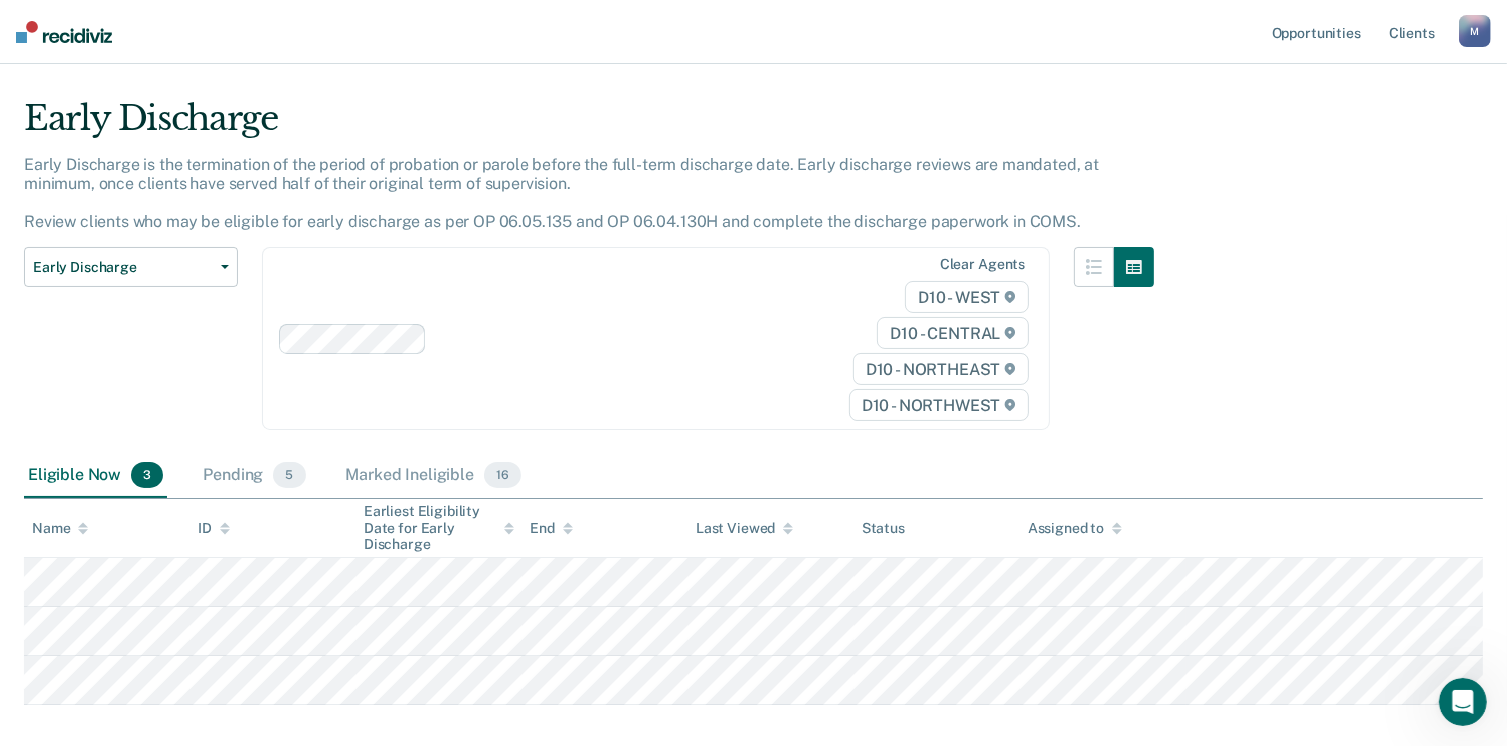 scroll, scrollTop: 140, scrollLeft: 0, axis: vertical 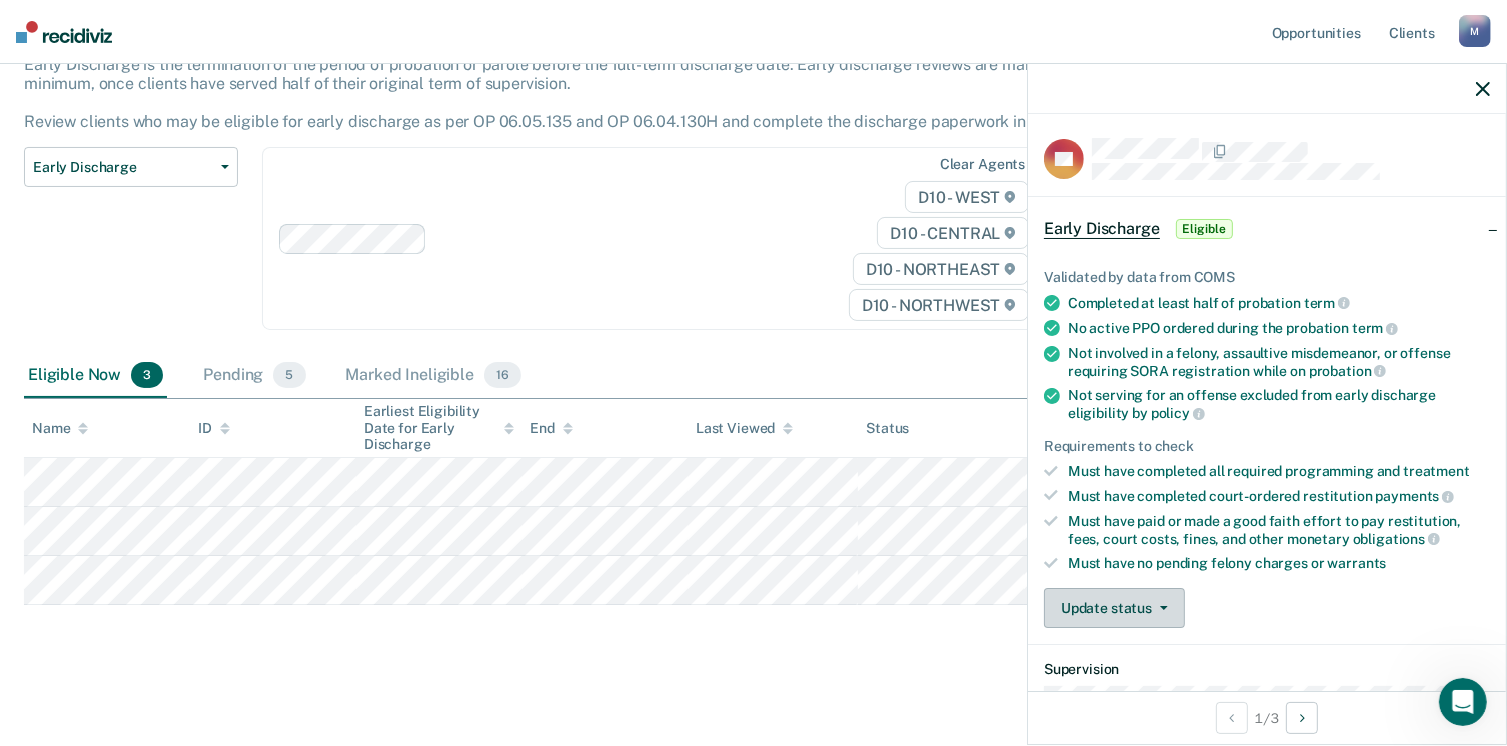 click on "Update status" at bounding box center [1114, 608] 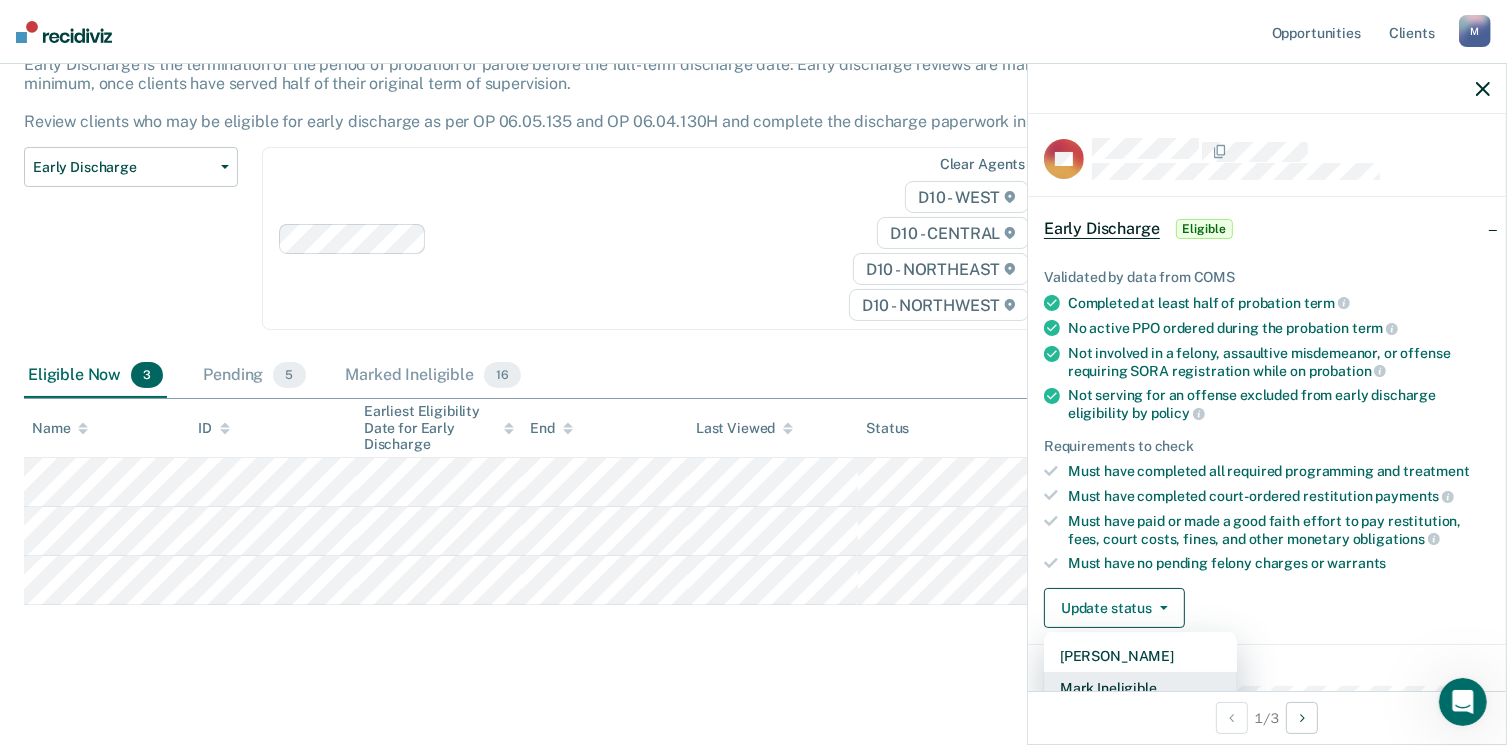 scroll, scrollTop: 5, scrollLeft: 0, axis: vertical 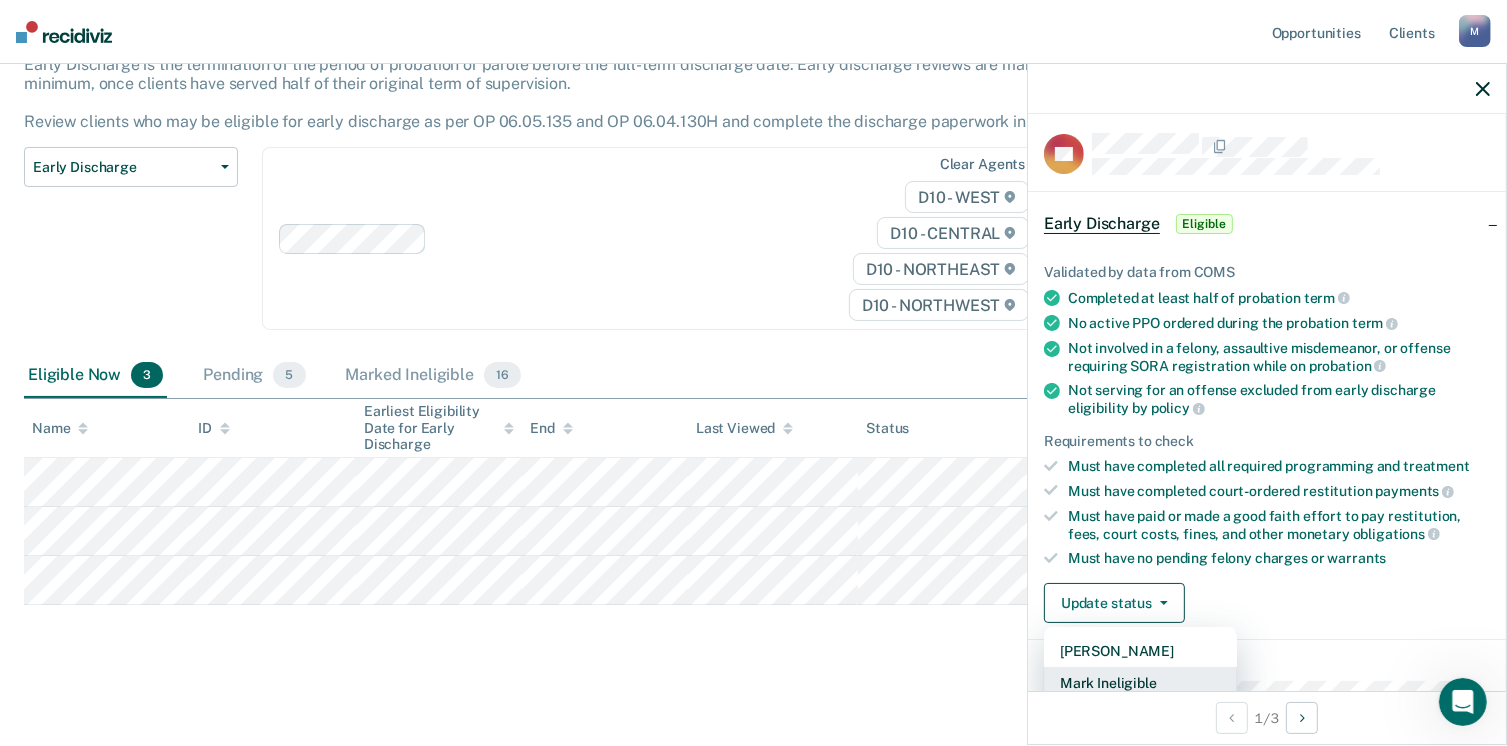 click on "Mark Ineligible" at bounding box center [1140, 683] 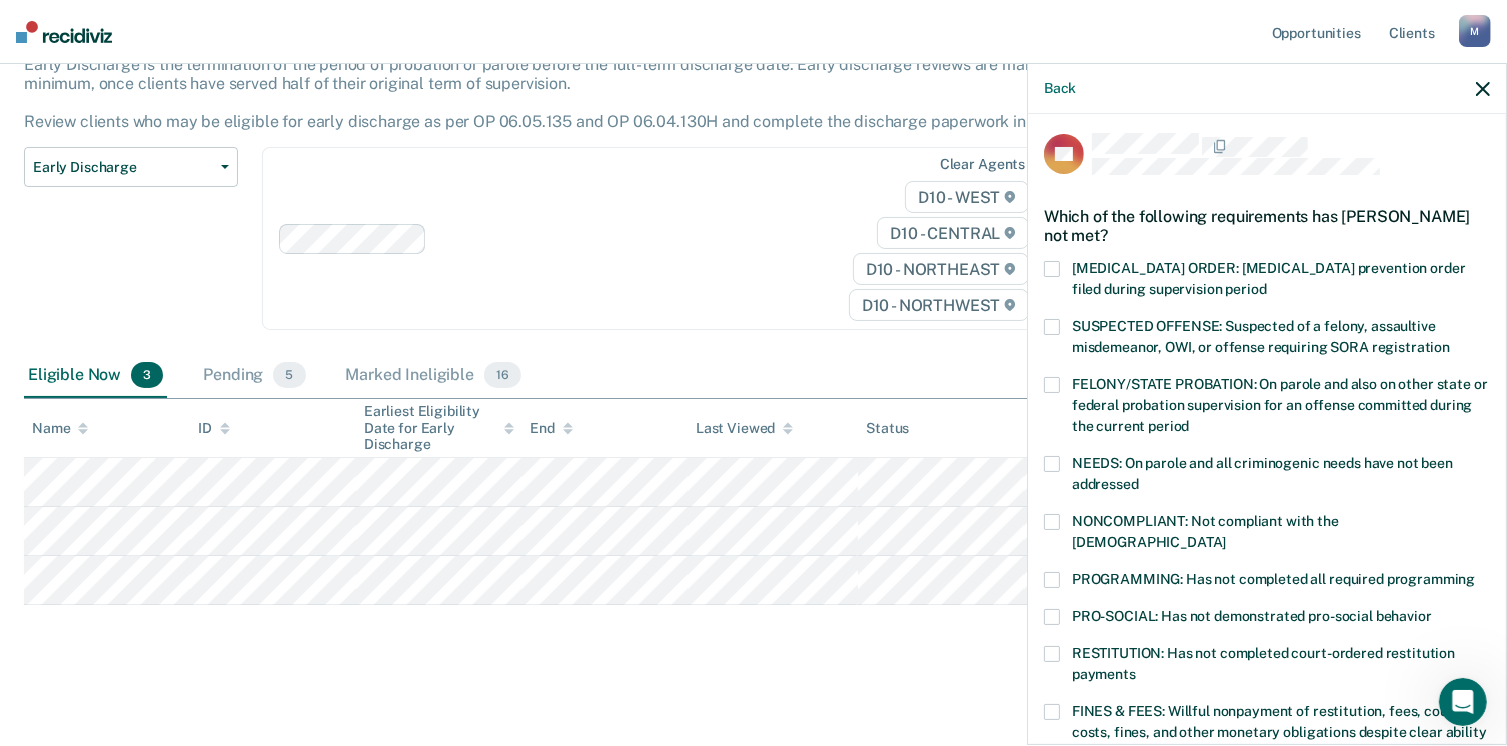 click on "RESTITUTION: Has not completed court-ordered restitution payments" at bounding box center [1267, 667] 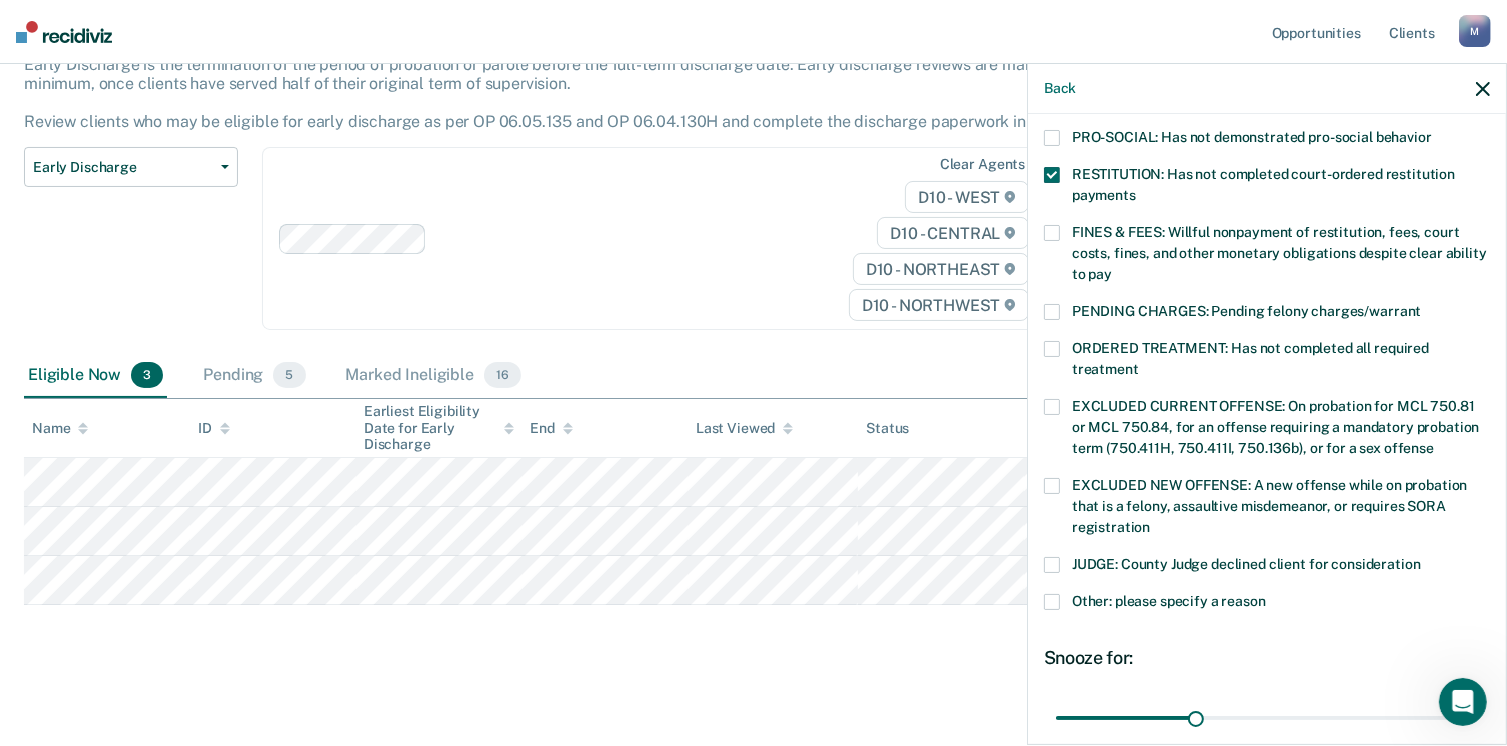 scroll, scrollTop: 551, scrollLeft: 0, axis: vertical 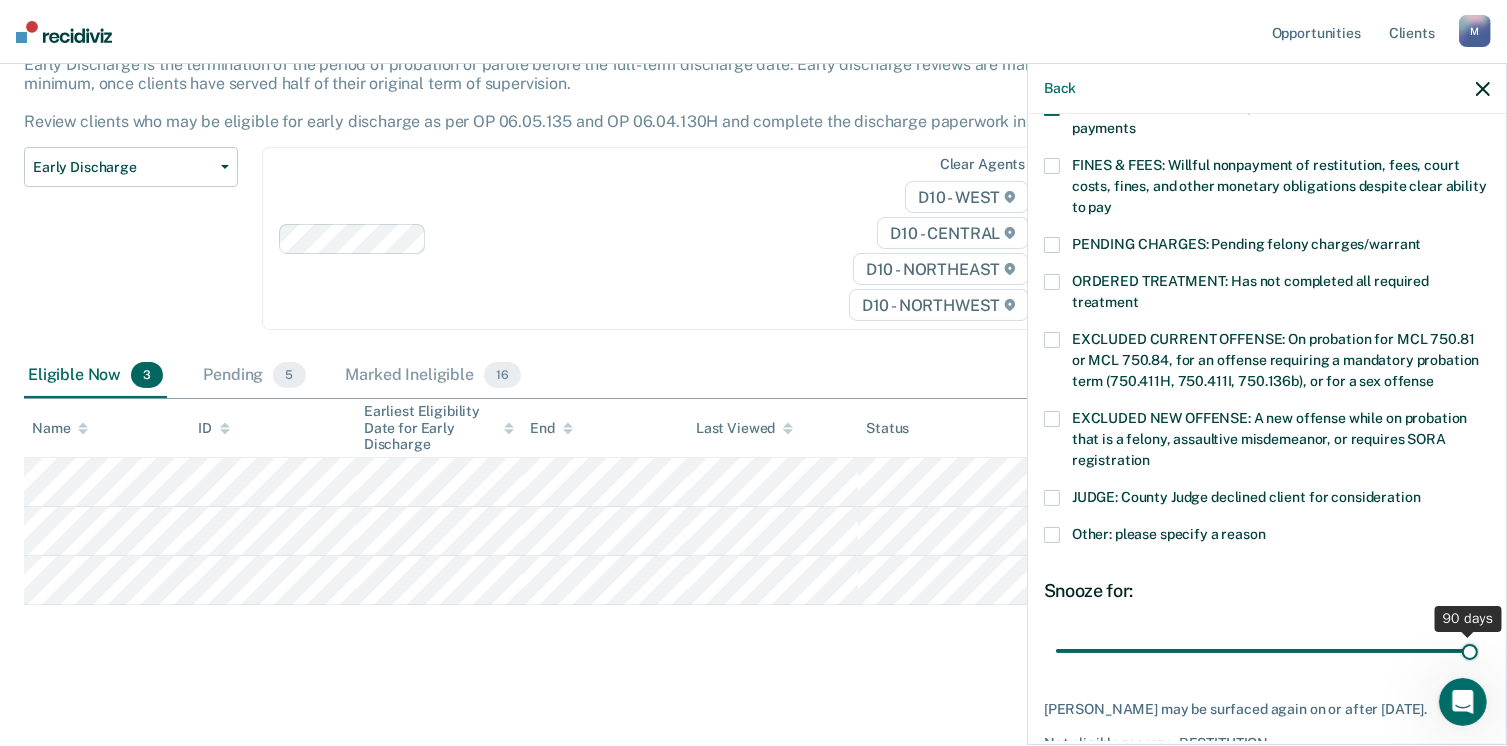 drag, startPoint x: 1191, startPoint y: 630, endPoint x: 1528, endPoint y: 668, distance: 339.13568 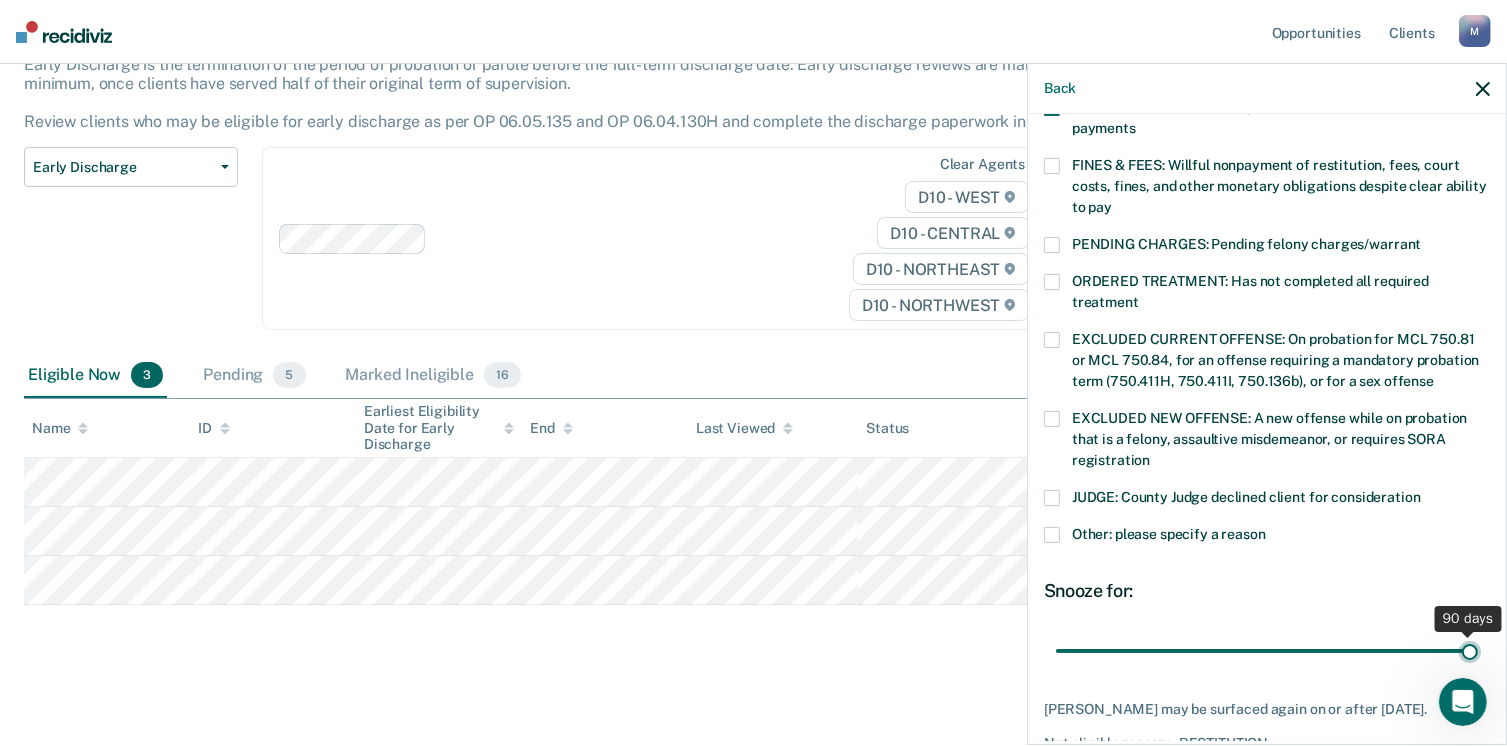 type on "90" 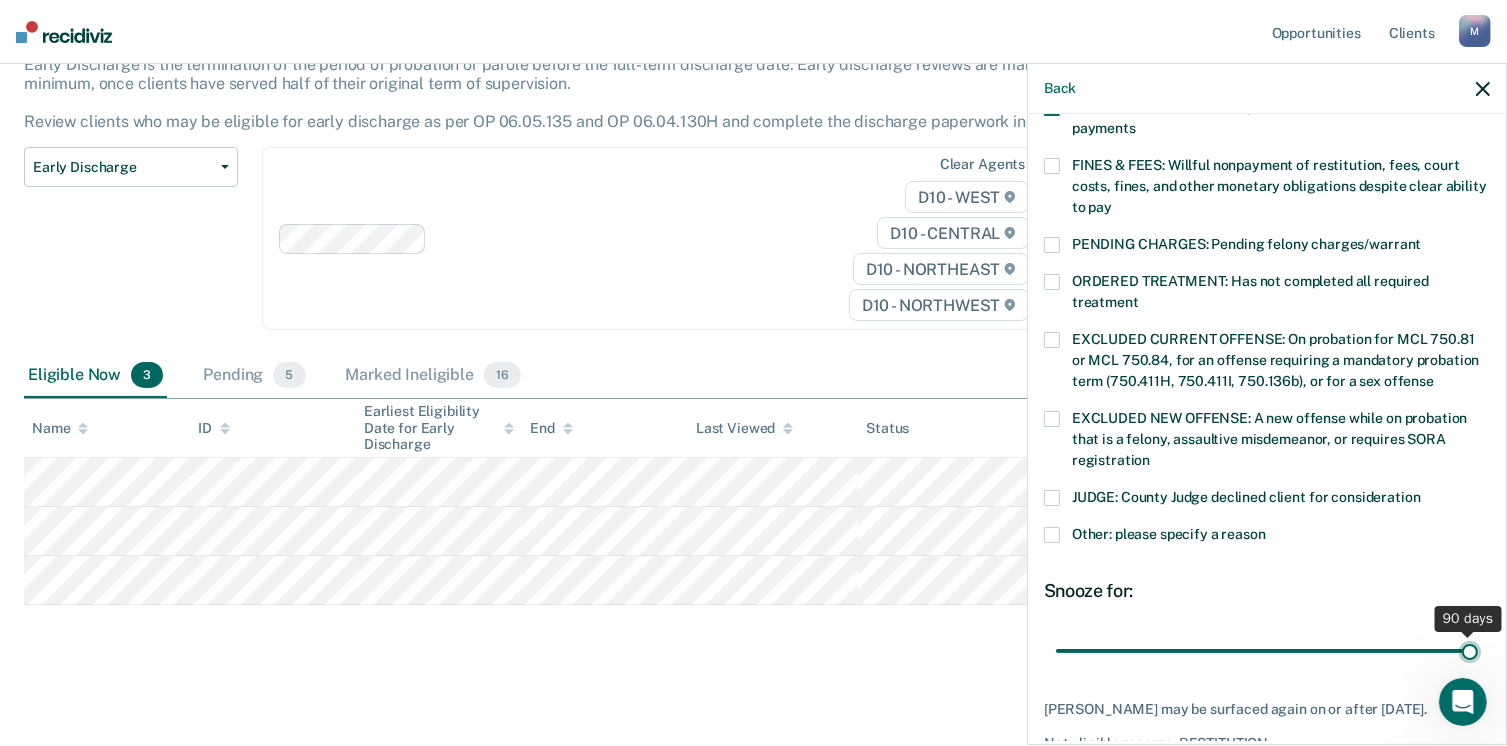 click at bounding box center (1267, 651) 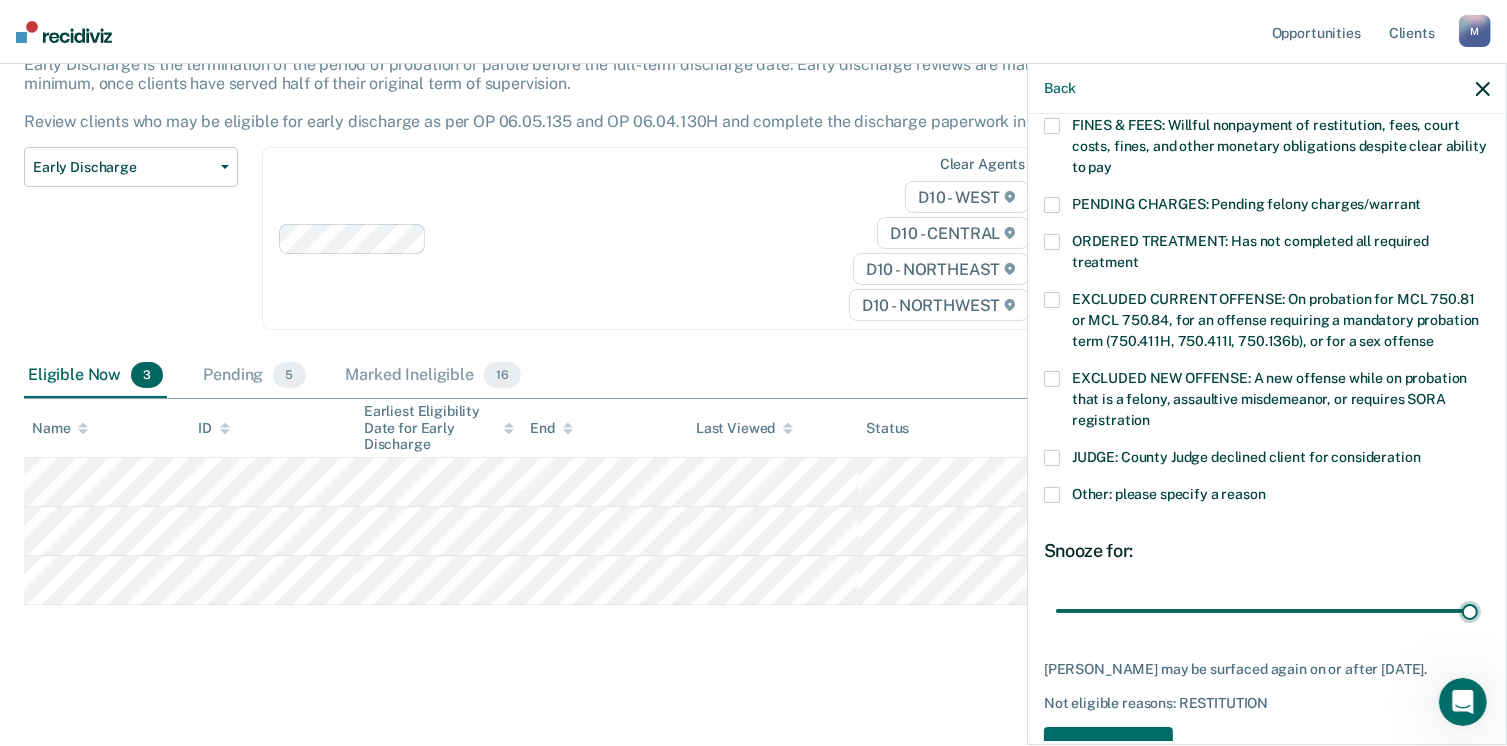 scroll, scrollTop: 630, scrollLeft: 0, axis: vertical 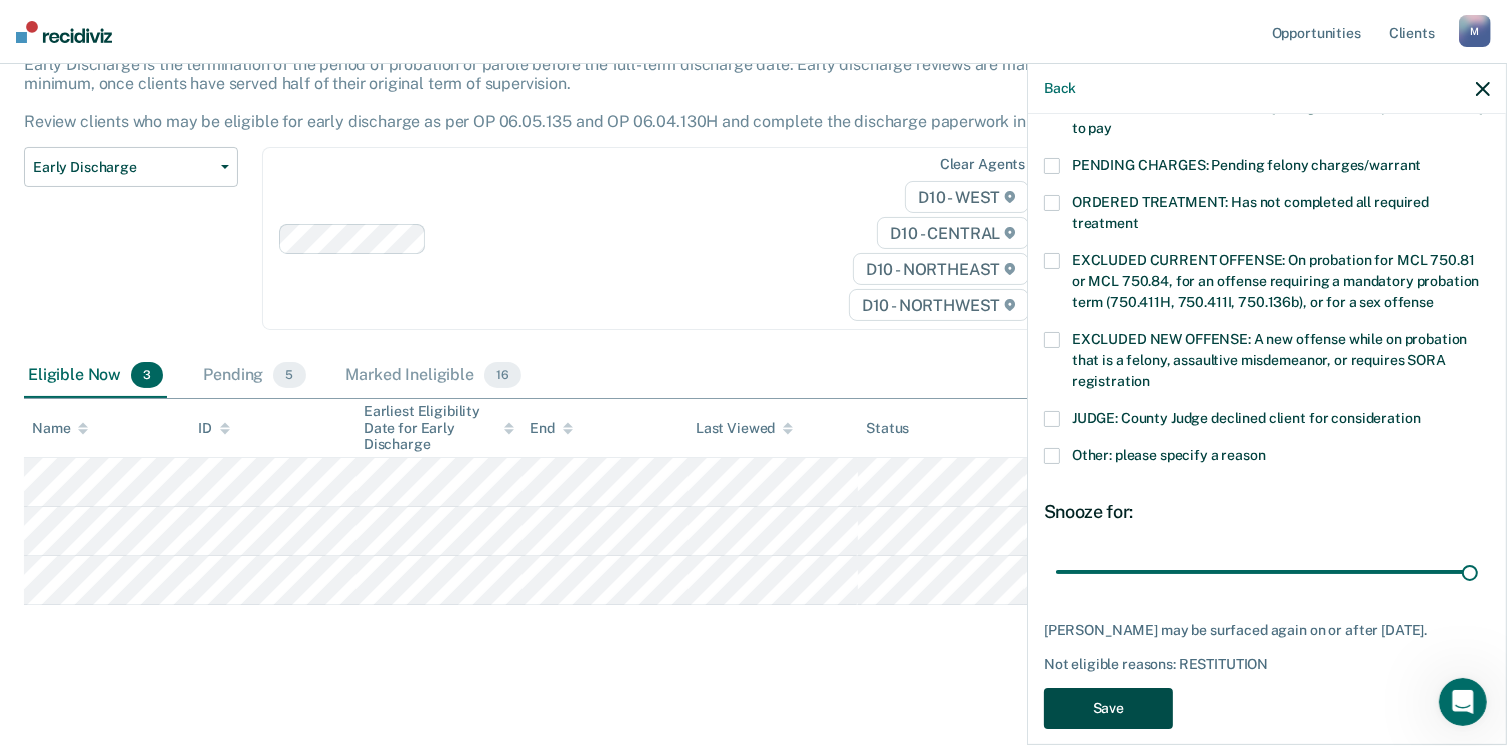 click on "Save" at bounding box center [1108, 708] 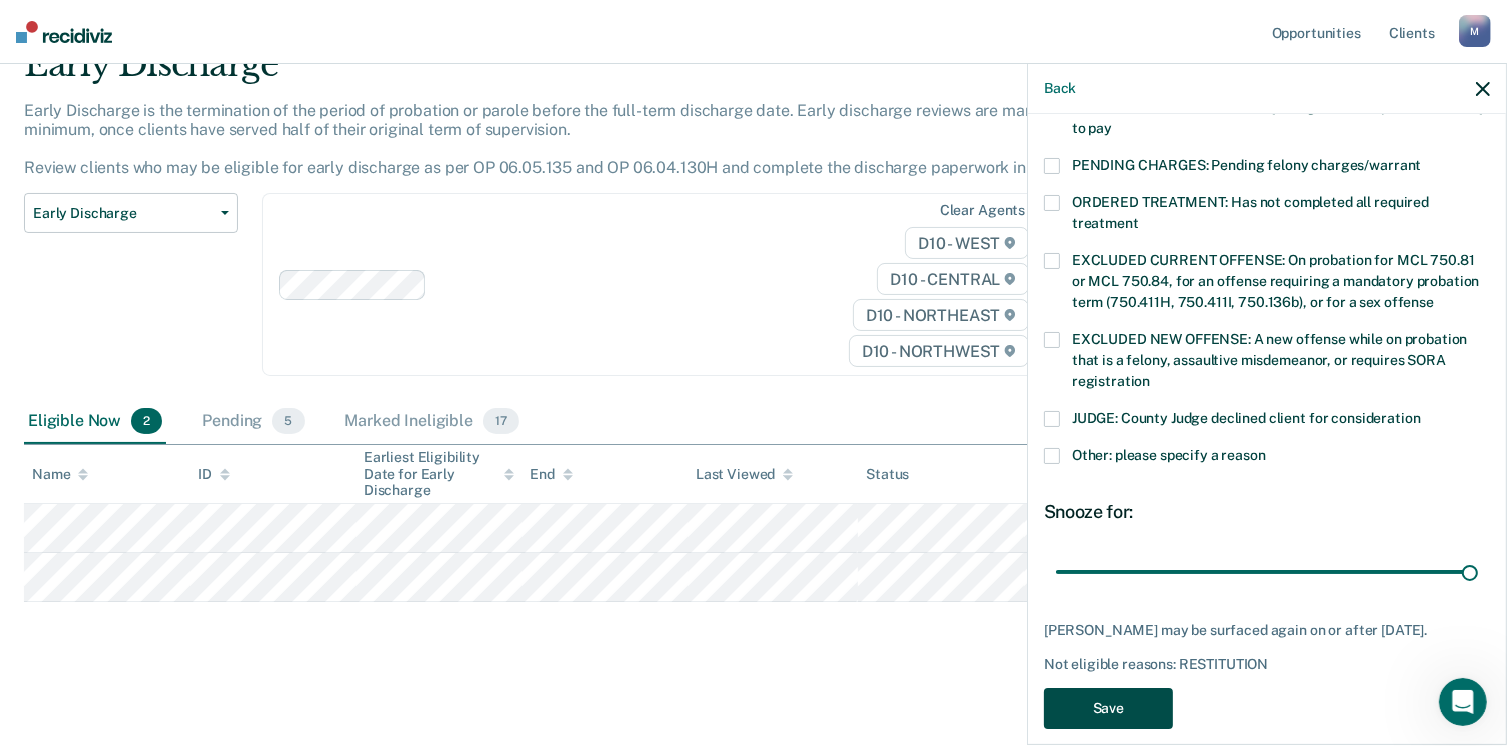 scroll, scrollTop: 92, scrollLeft: 0, axis: vertical 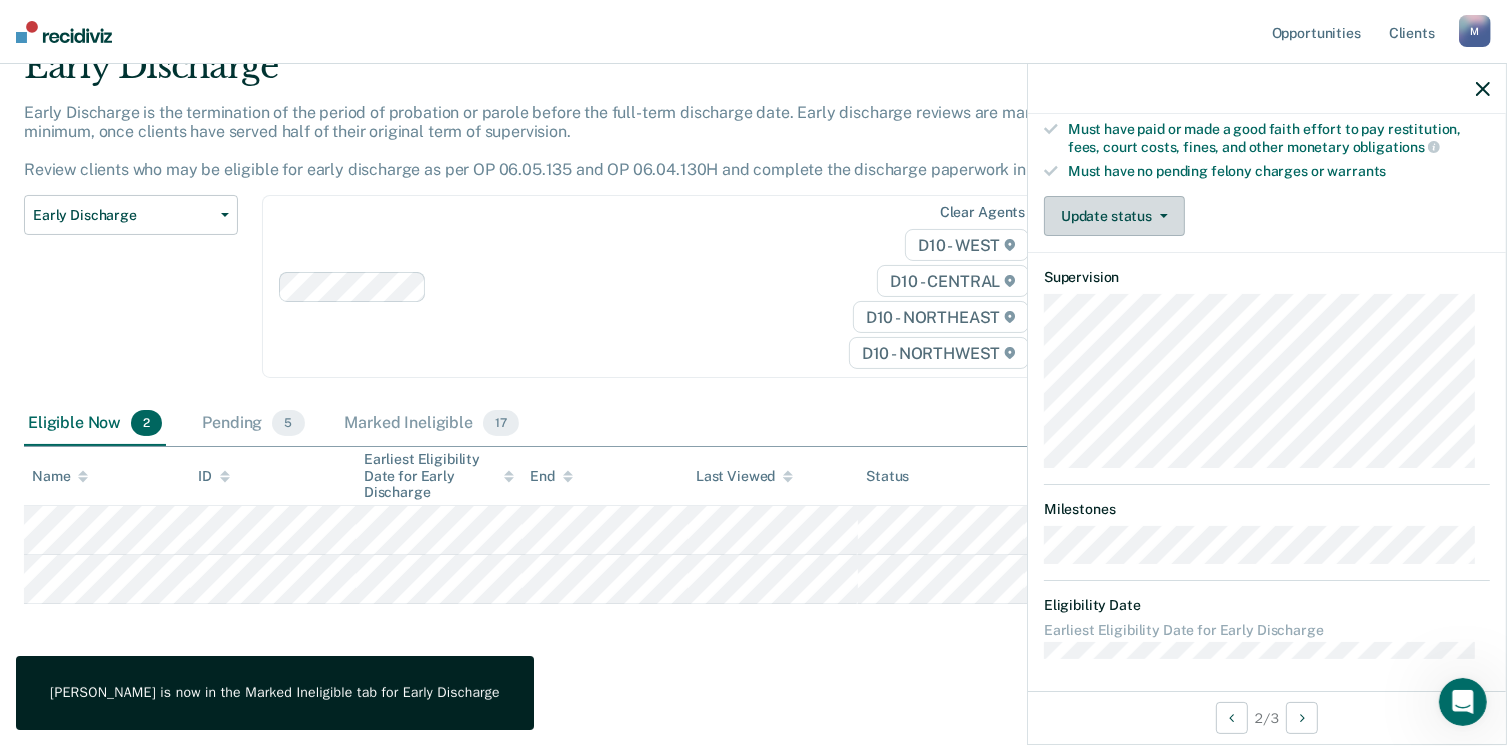 click on "Update status" at bounding box center [1114, 216] 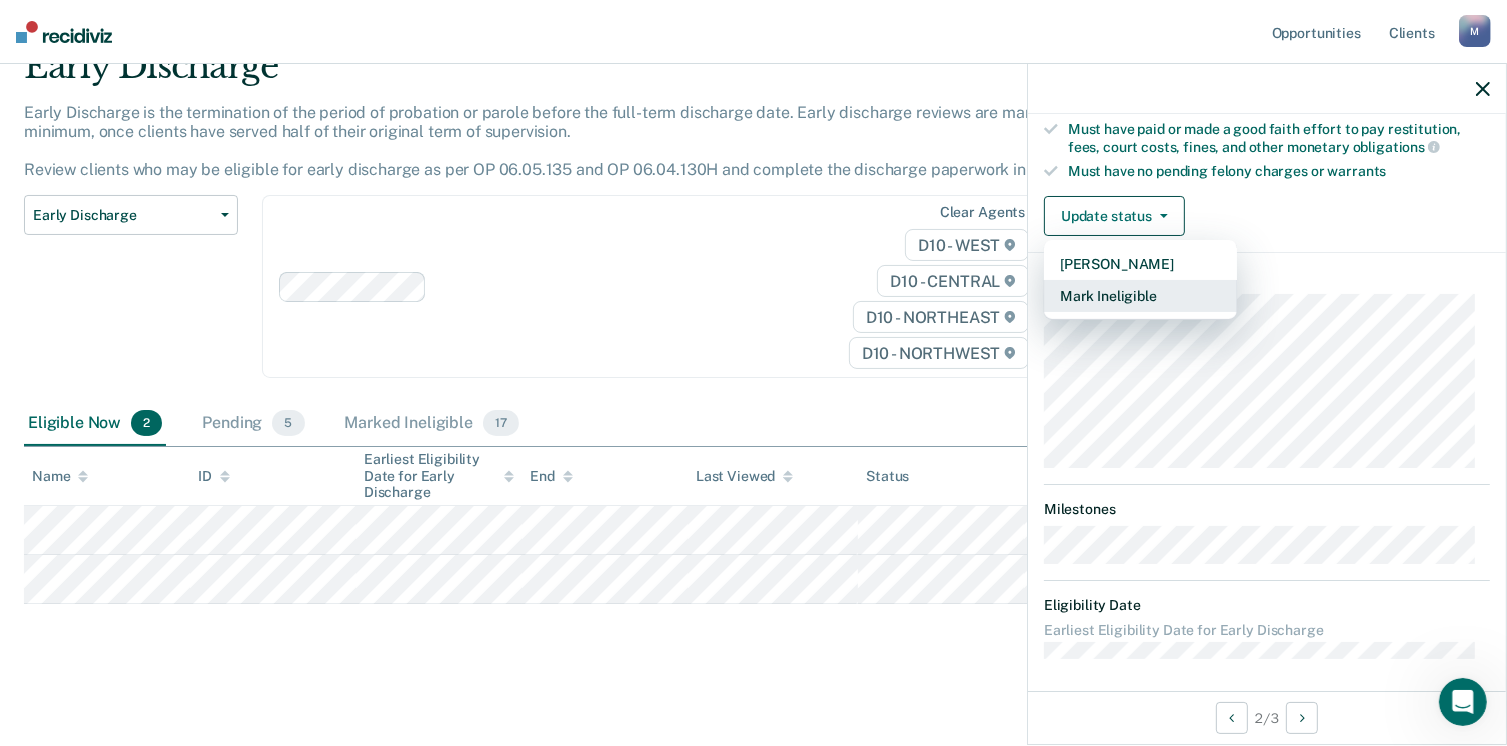 click on "Mark Ineligible" at bounding box center (1140, 296) 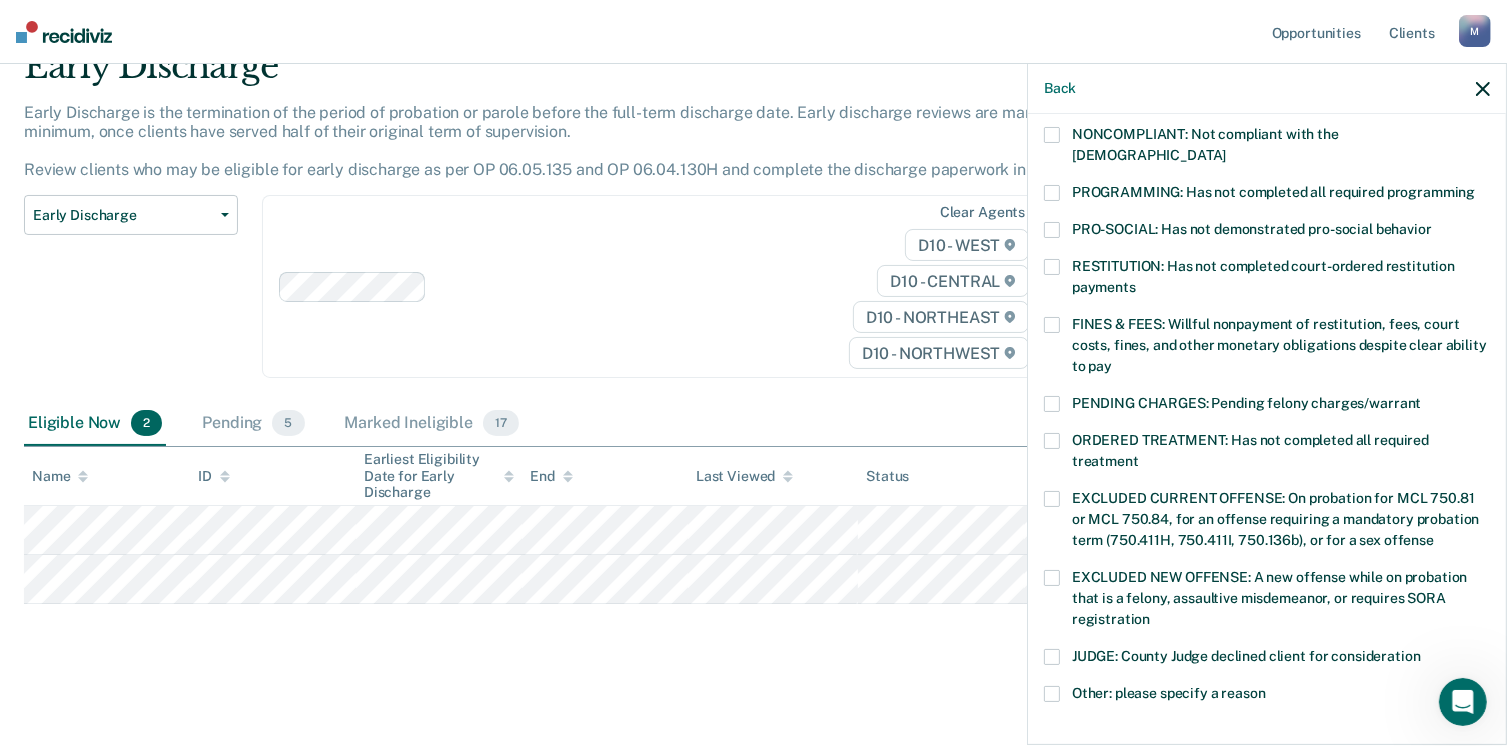 click at bounding box center (1052, 578) 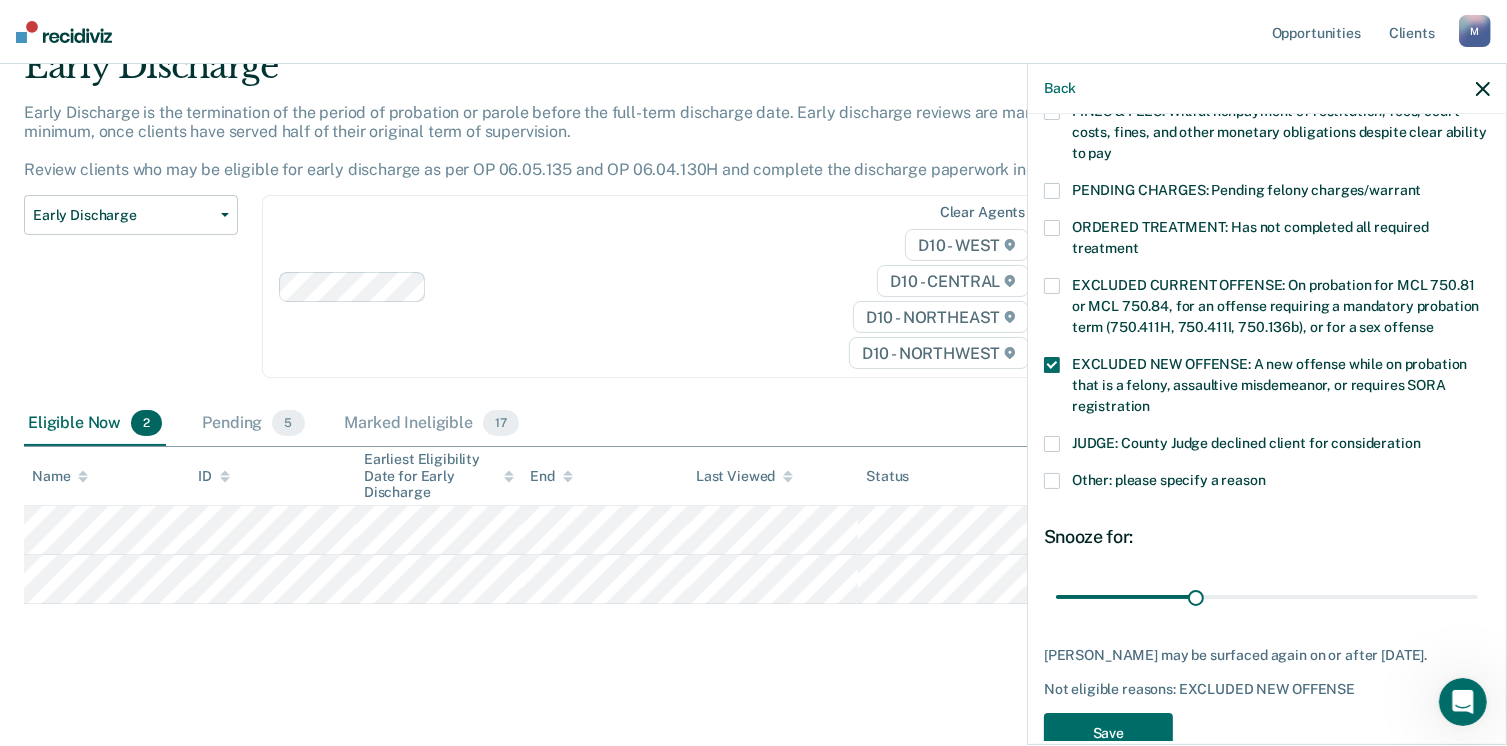 scroll, scrollTop: 630, scrollLeft: 0, axis: vertical 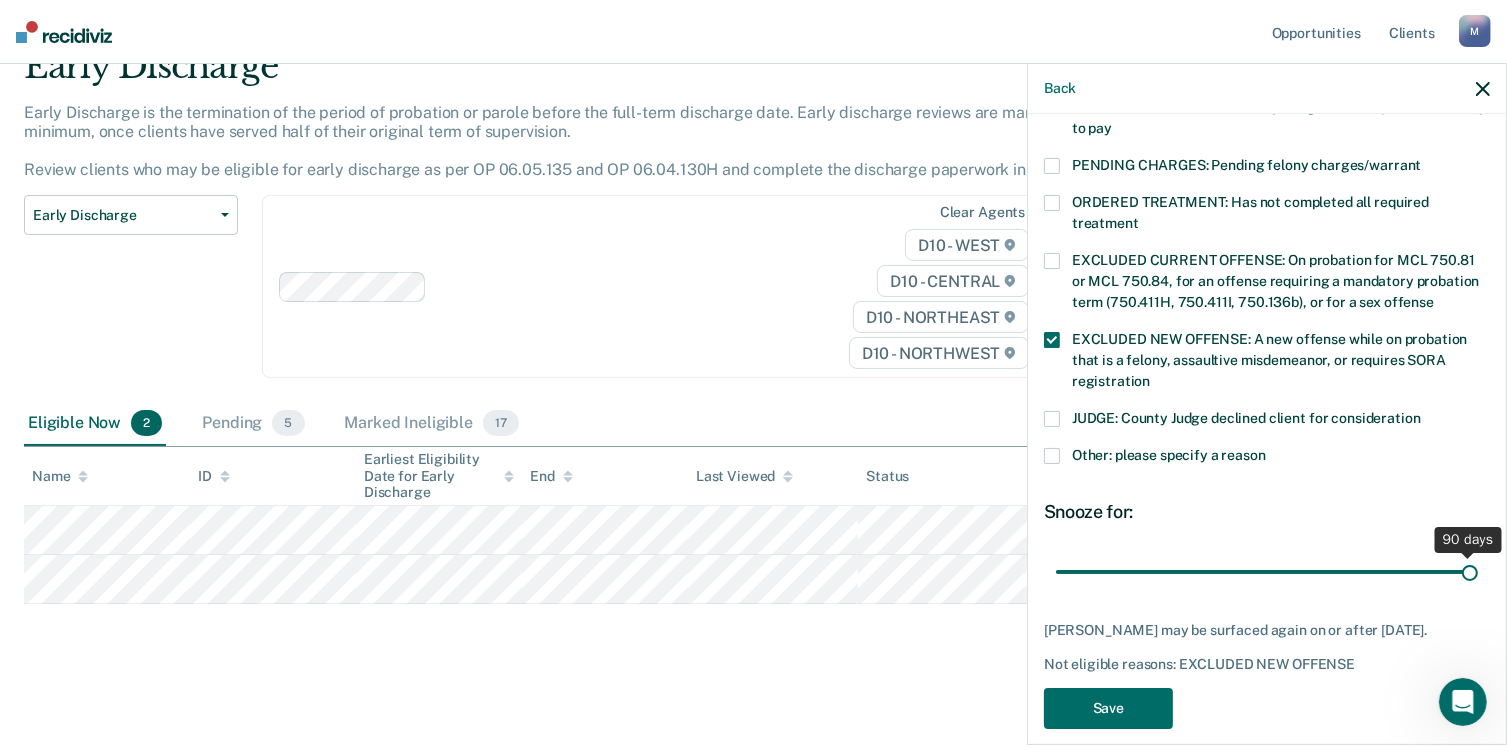 drag, startPoint x: 1191, startPoint y: 552, endPoint x: 1528, endPoint y: 609, distance: 341.78647 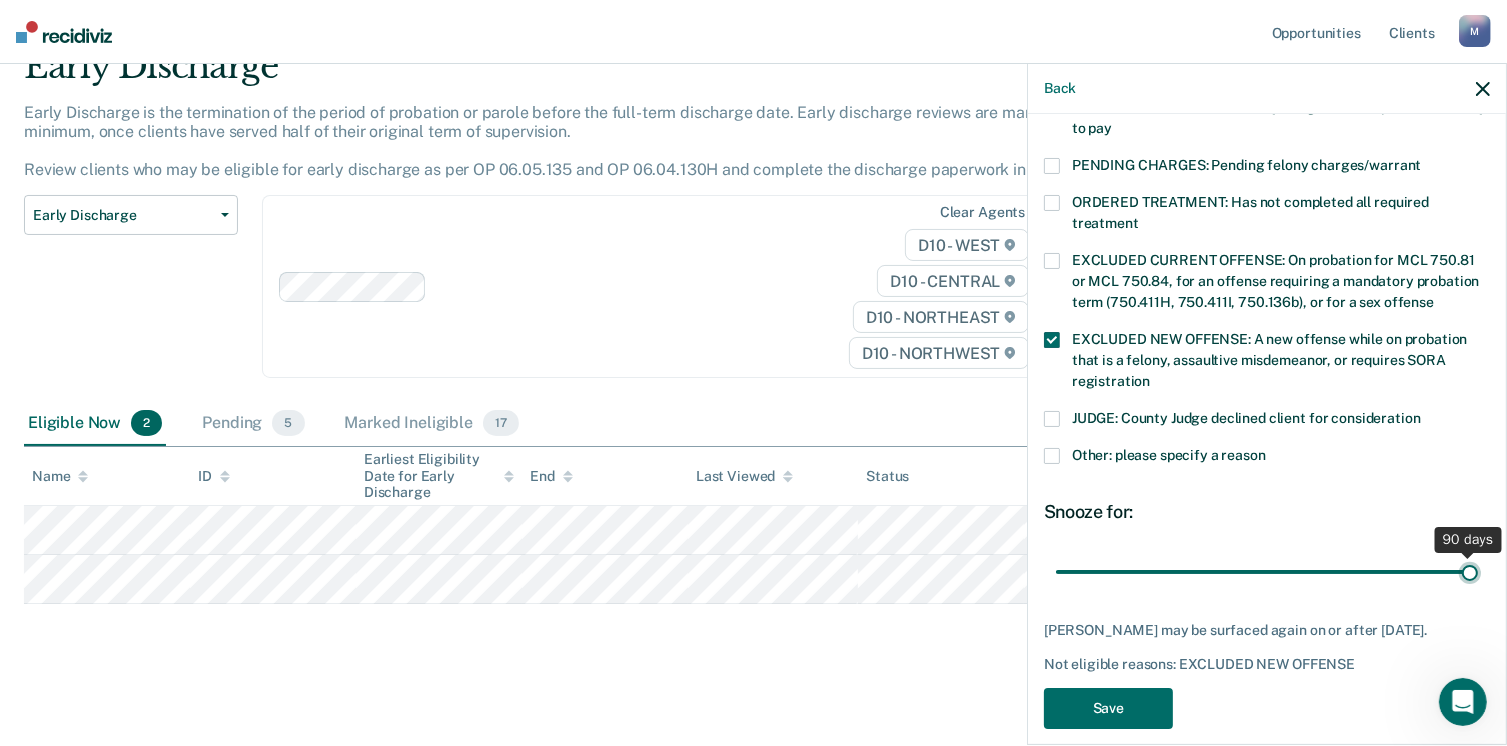 type on "90" 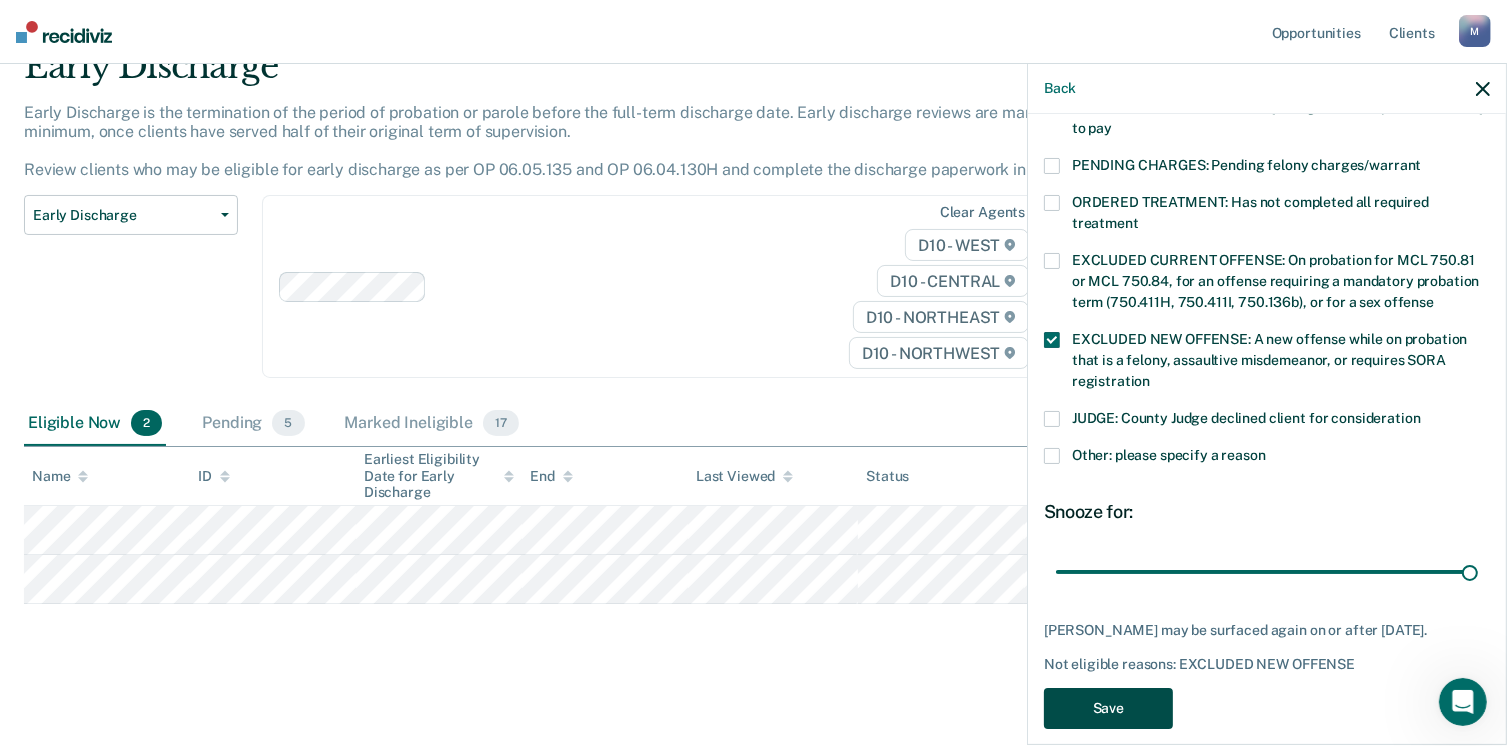 click on "Save" at bounding box center [1108, 708] 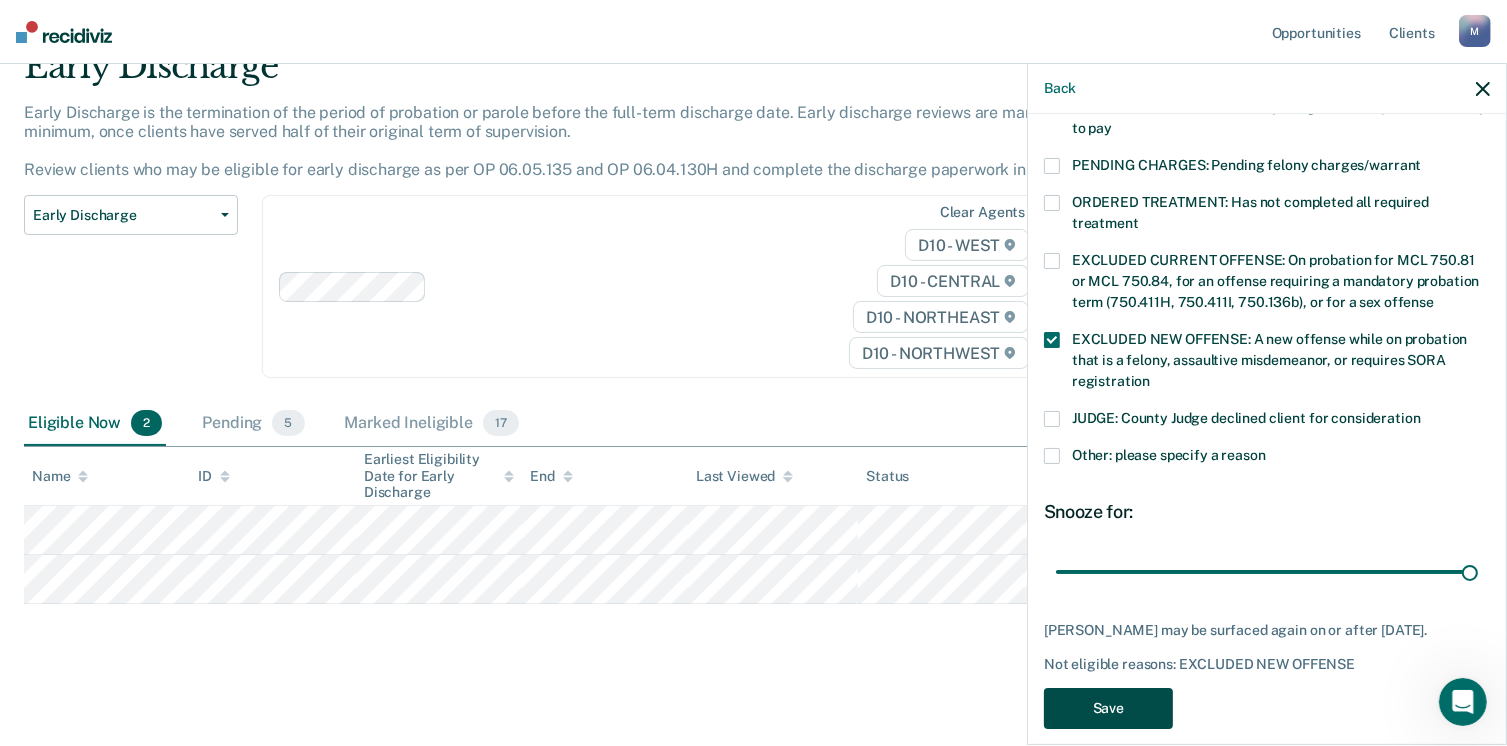 scroll, scrollTop: 42, scrollLeft: 0, axis: vertical 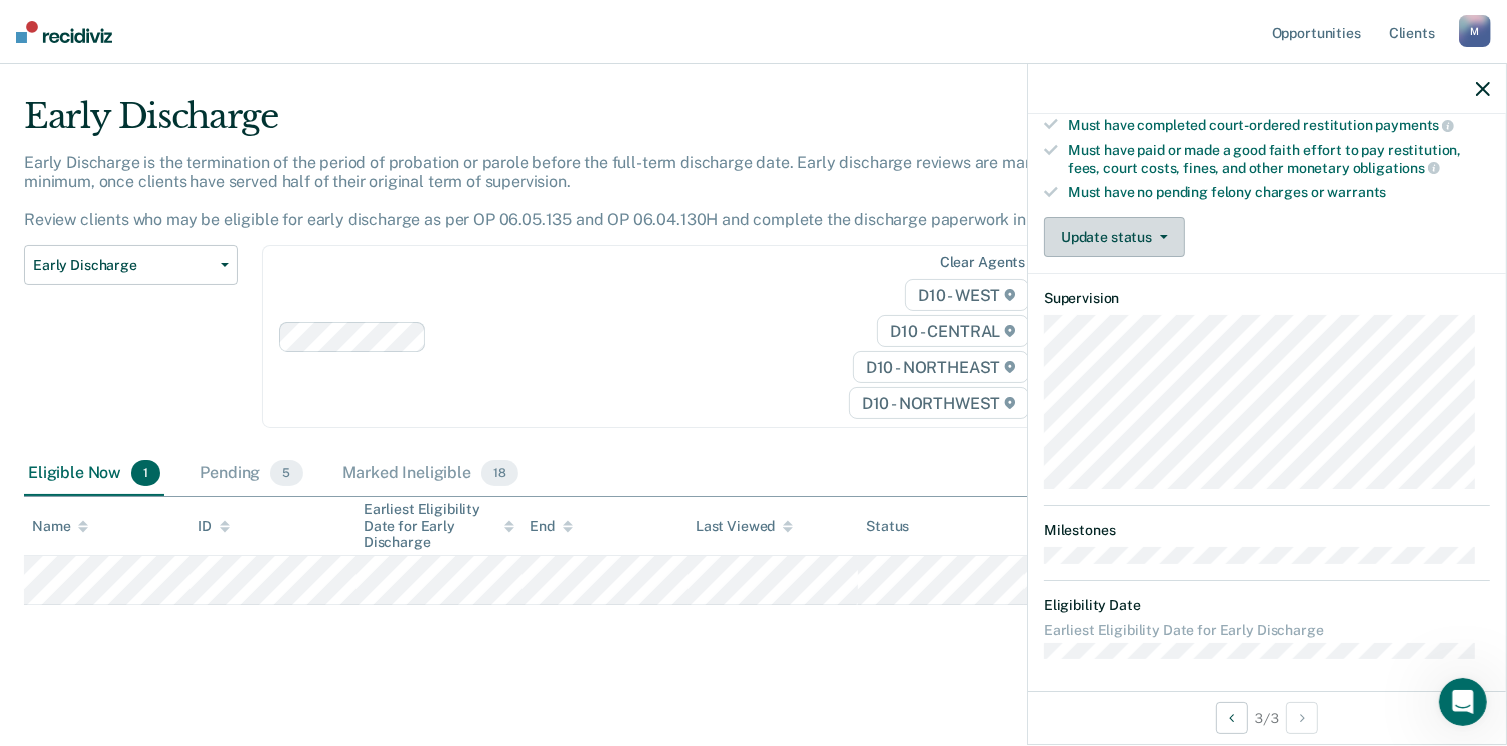 click on "Update status" at bounding box center [1114, 237] 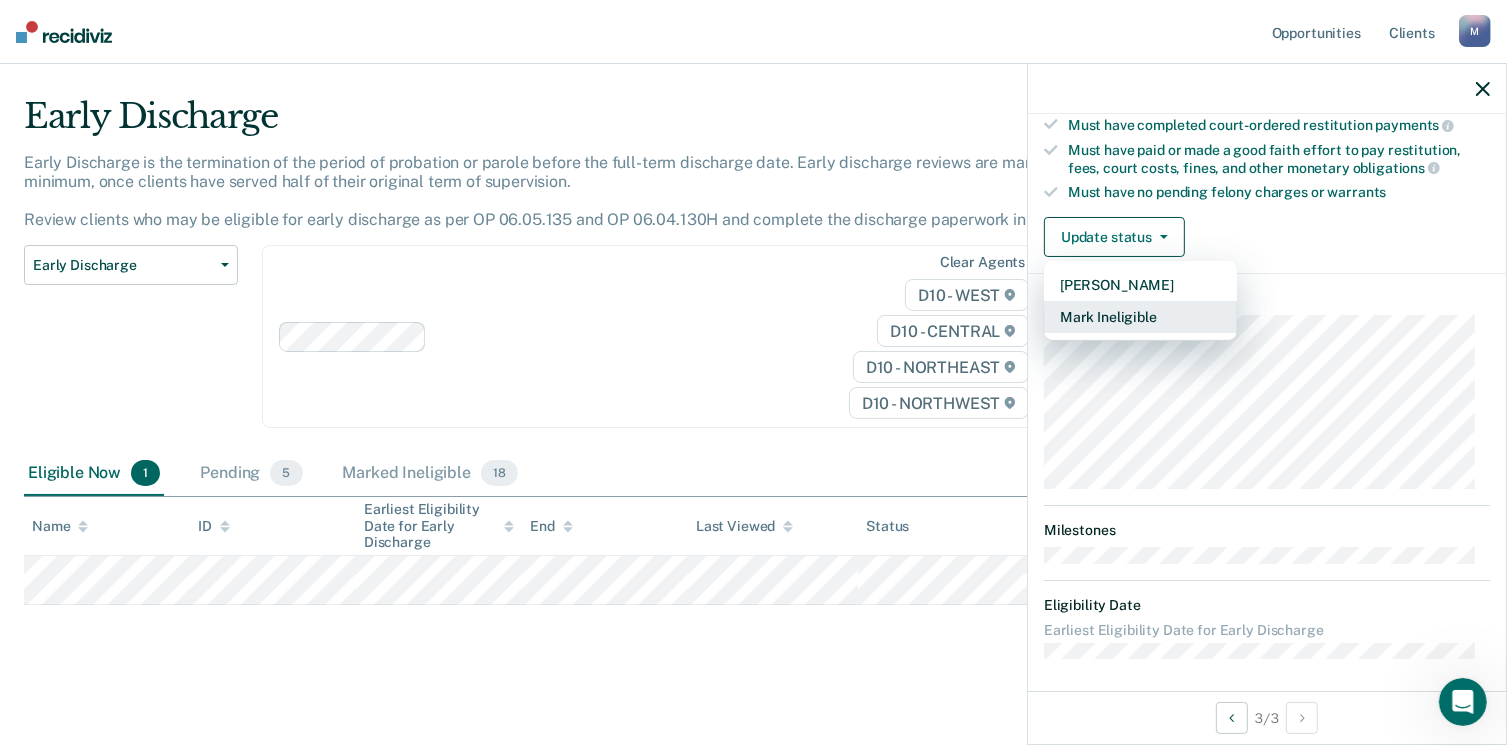click on "Mark Ineligible" at bounding box center (1140, 317) 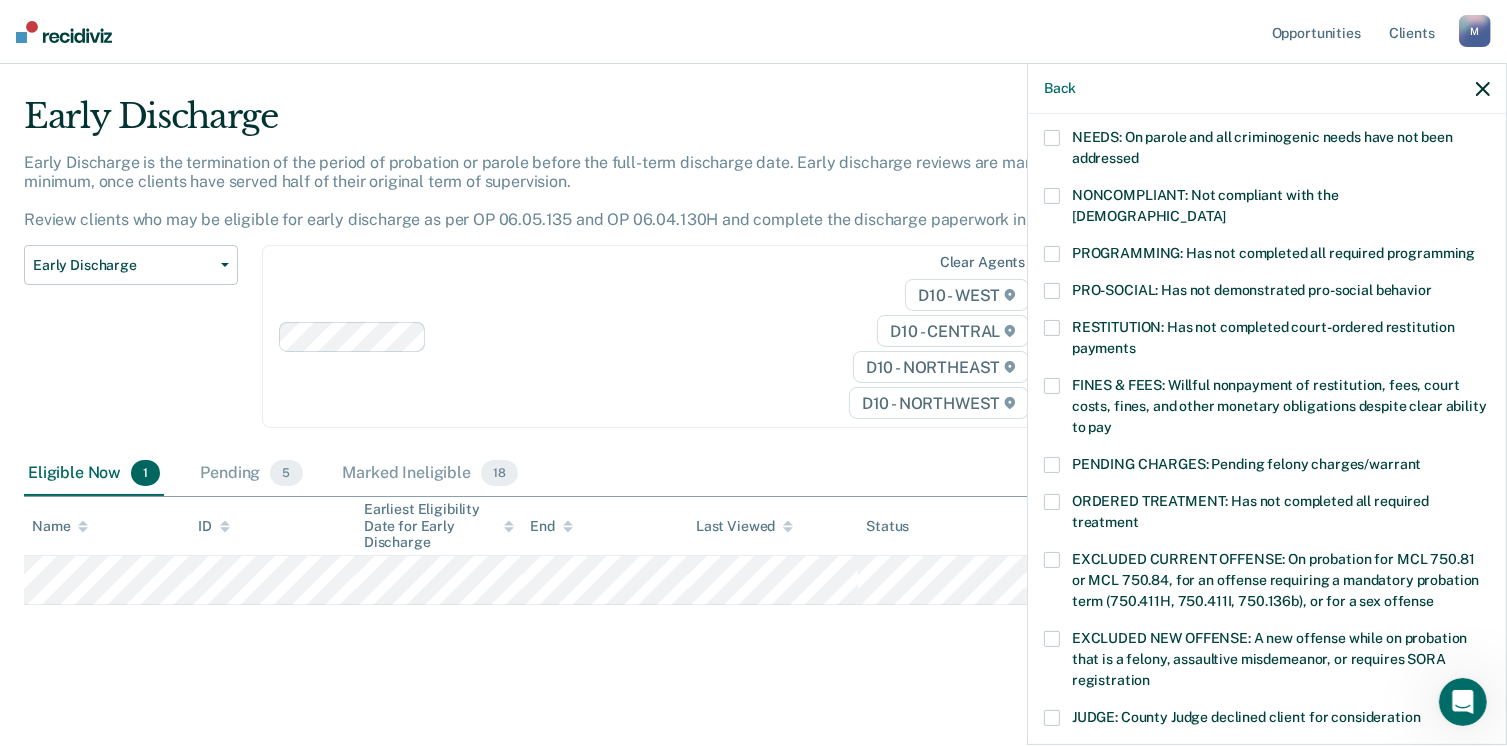 scroll, scrollTop: 237, scrollLeft: 0, axis: vertical 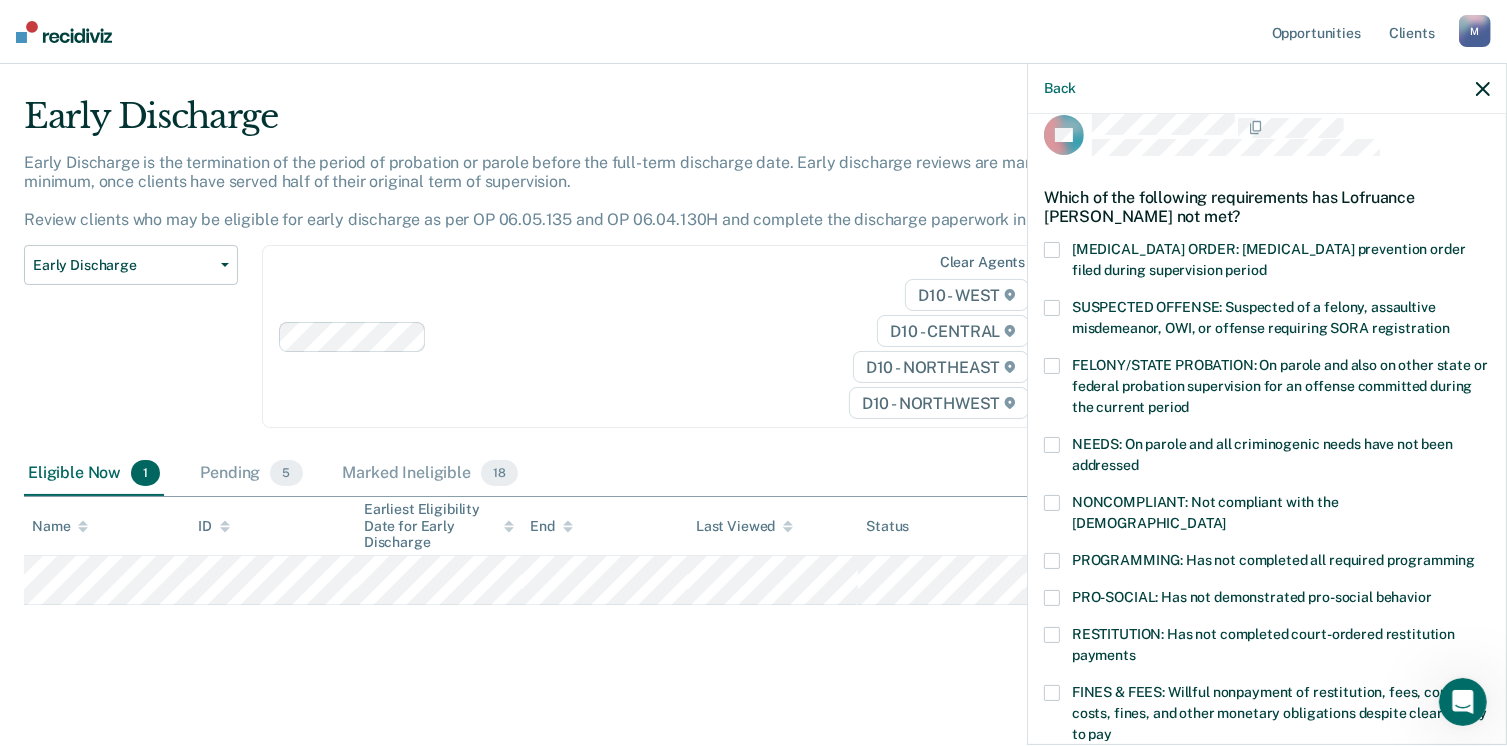 click at bounding box center (1052, 503) 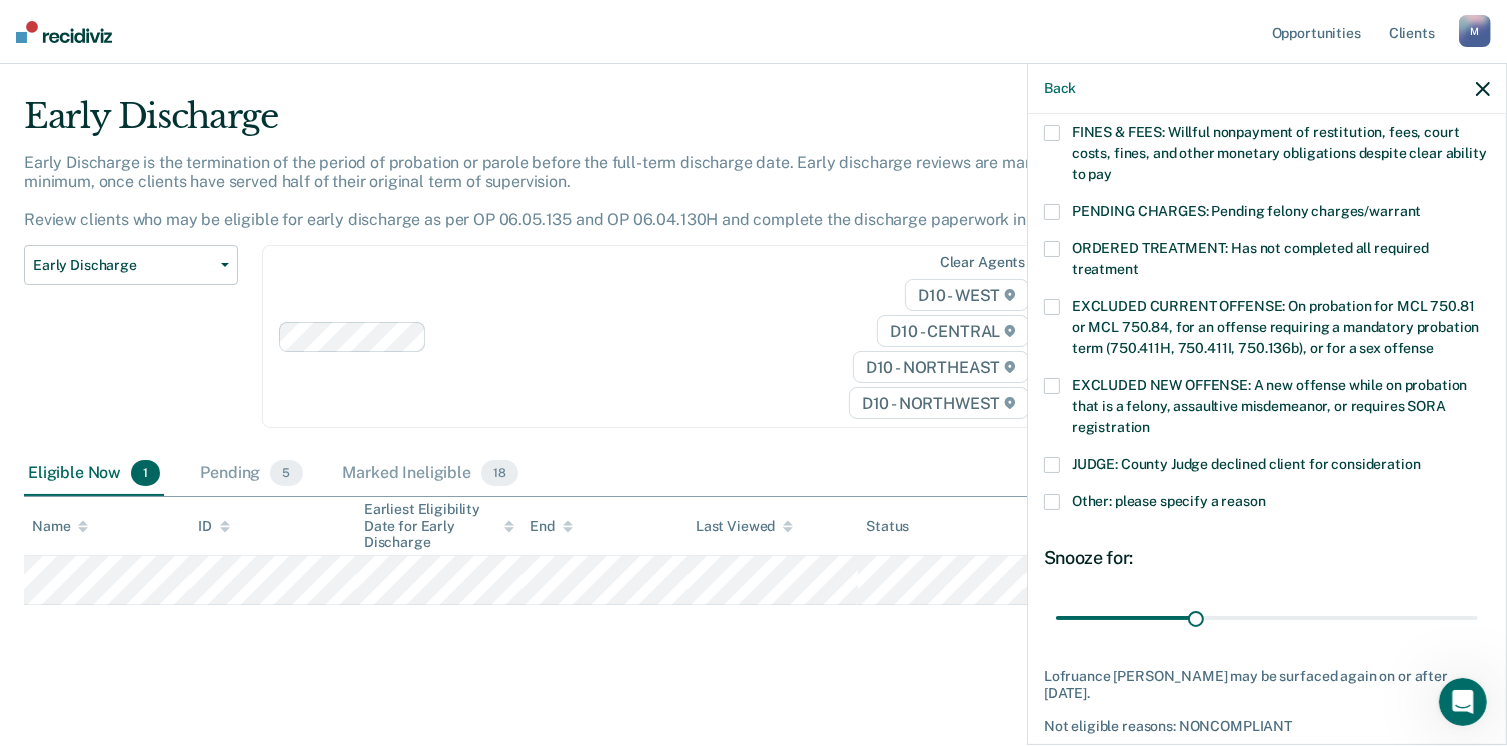 scroll, scrollTop: 647, scrollLeft: 0, axis: vertical 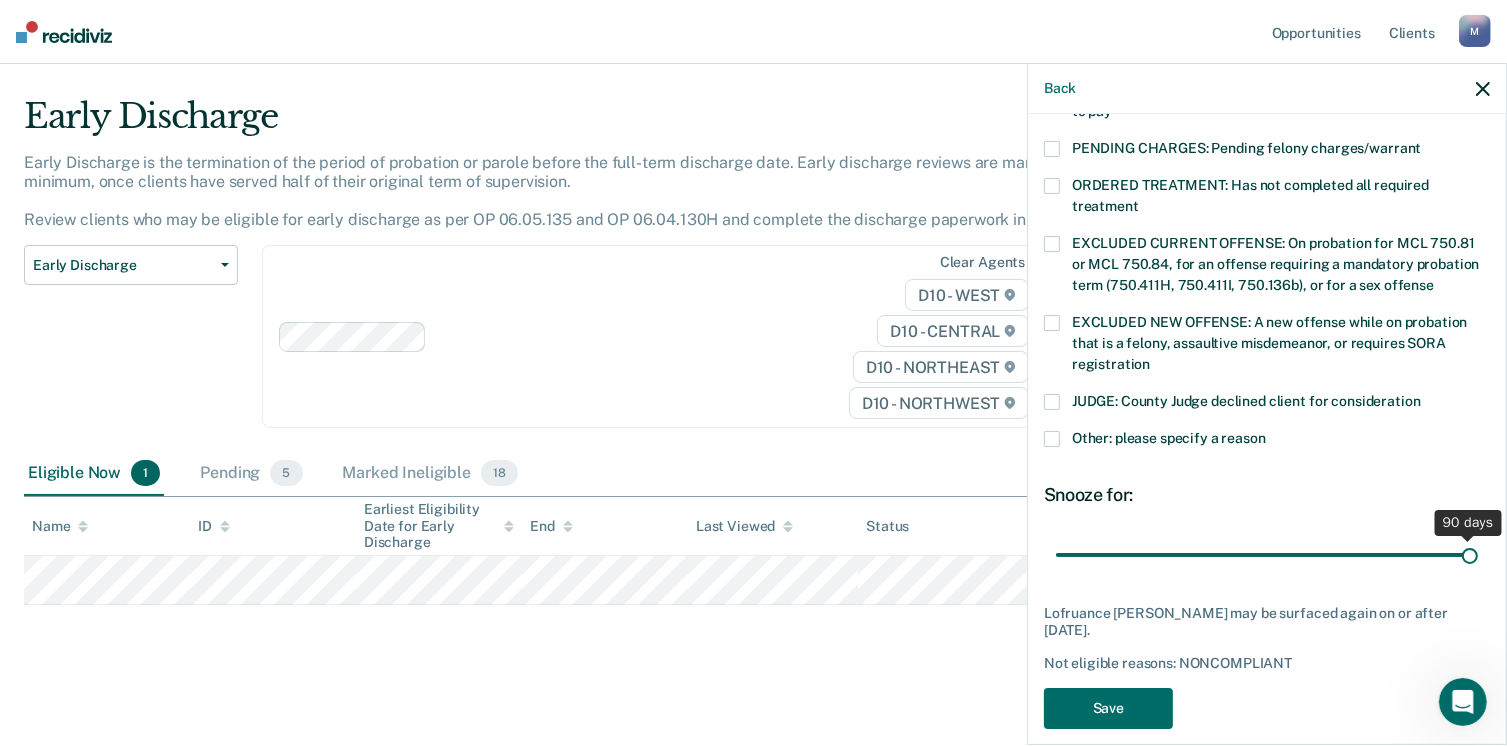 drag, startPoint x: 1192, startPoint y: 537, endPoint x: 1528, endPoint y: 539, distance: 336.00595 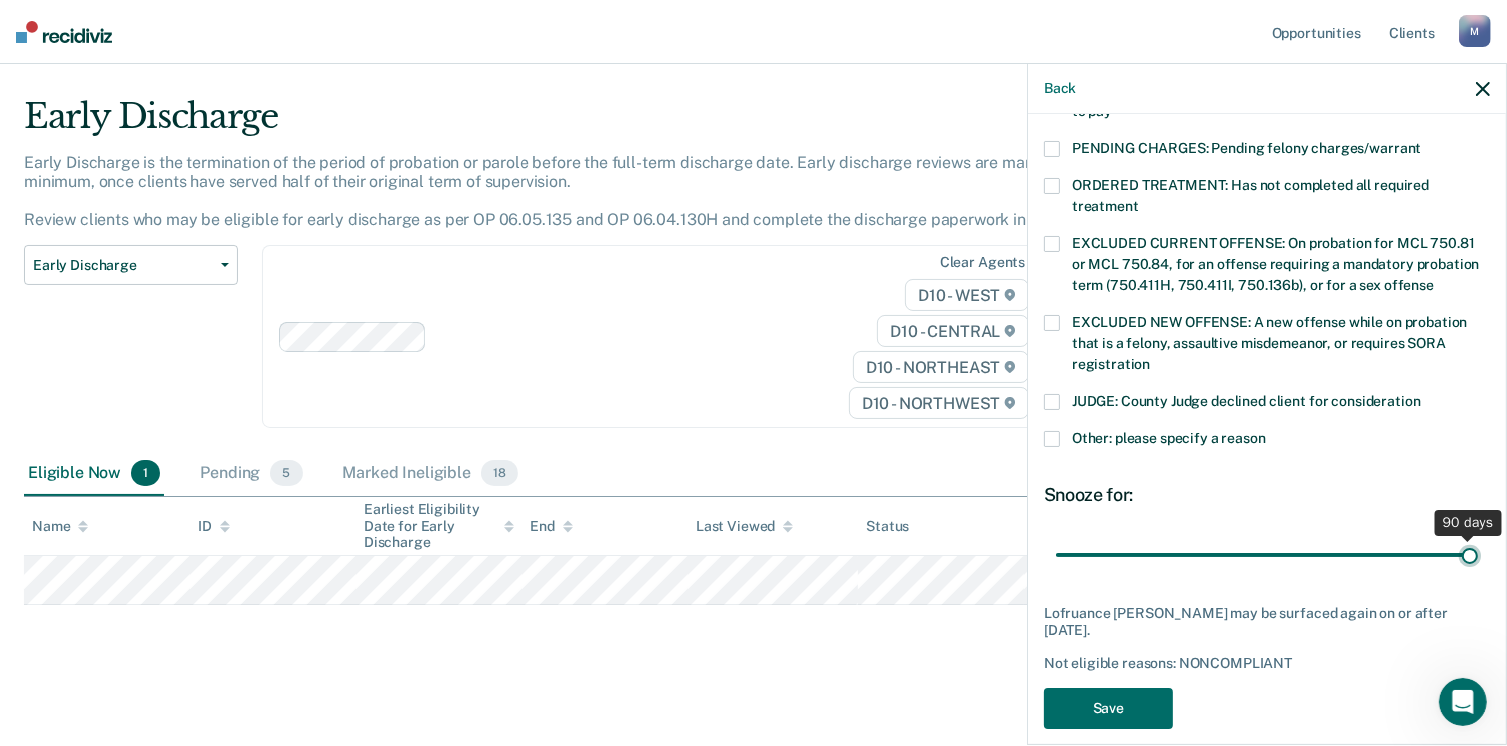 type on "90" 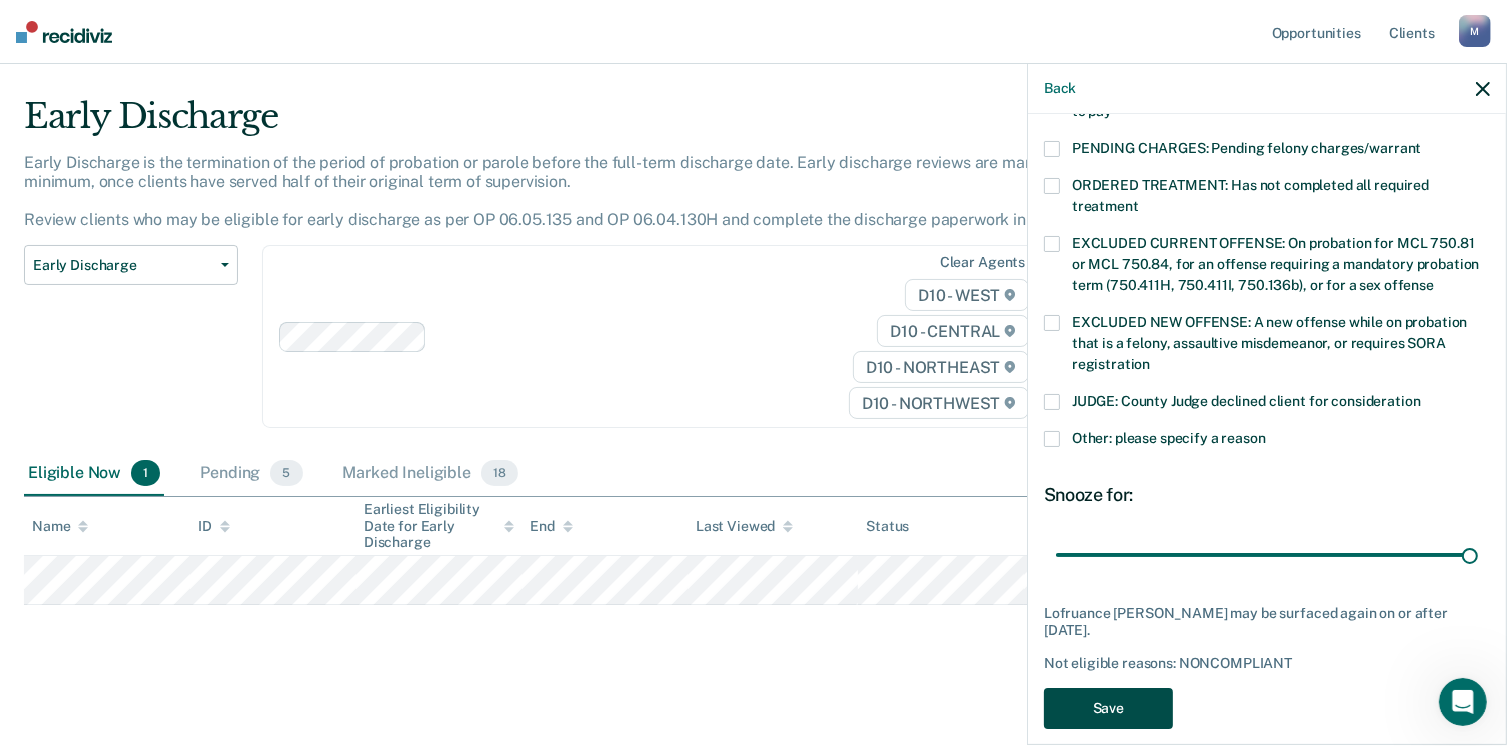 click on "Save" at bounding box center [1108, 708] 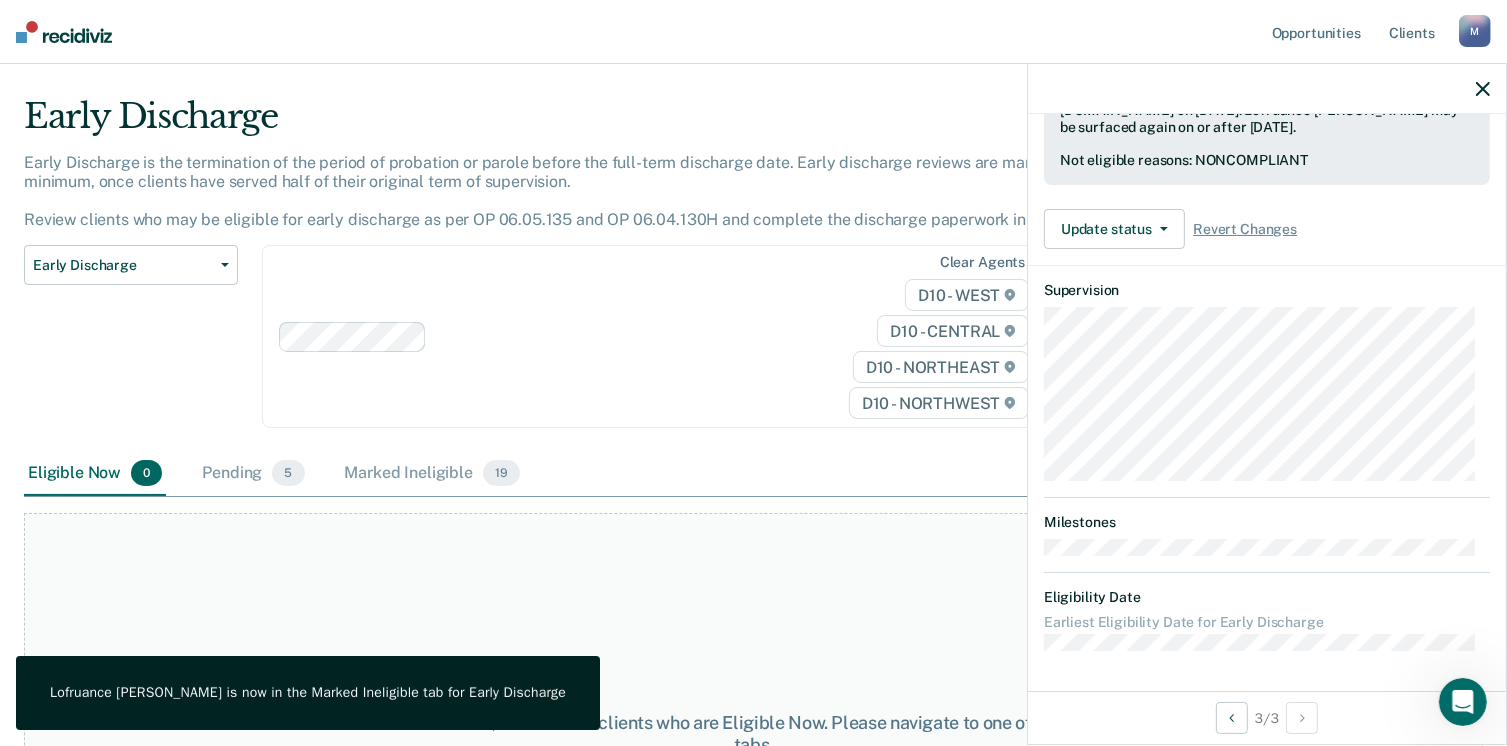scroll, scrollTop: 519, scrollLeft: 0, axis: vertical 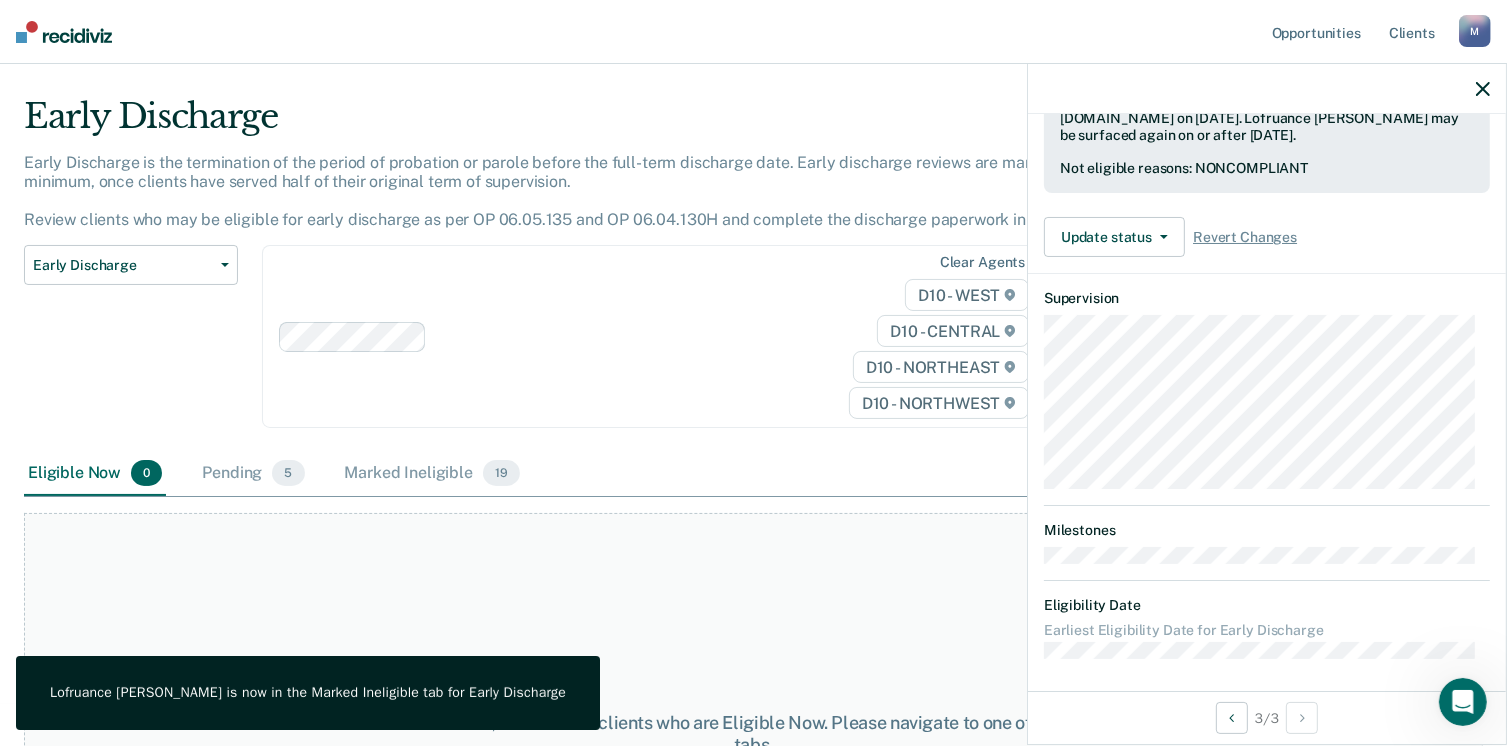 click at bounding box center (64, 32) 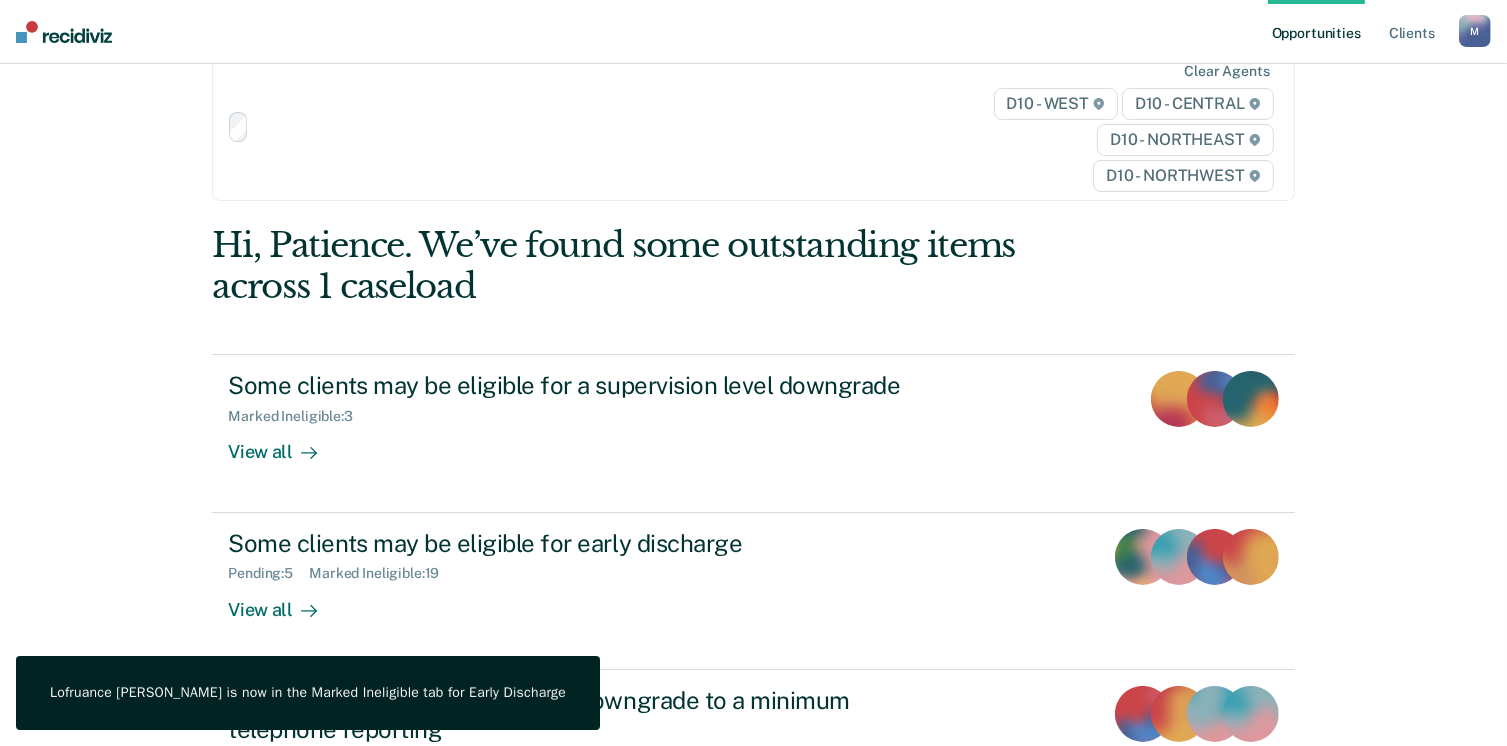scroll, scrollTop: 0, scrollLeft: 0, axis: both 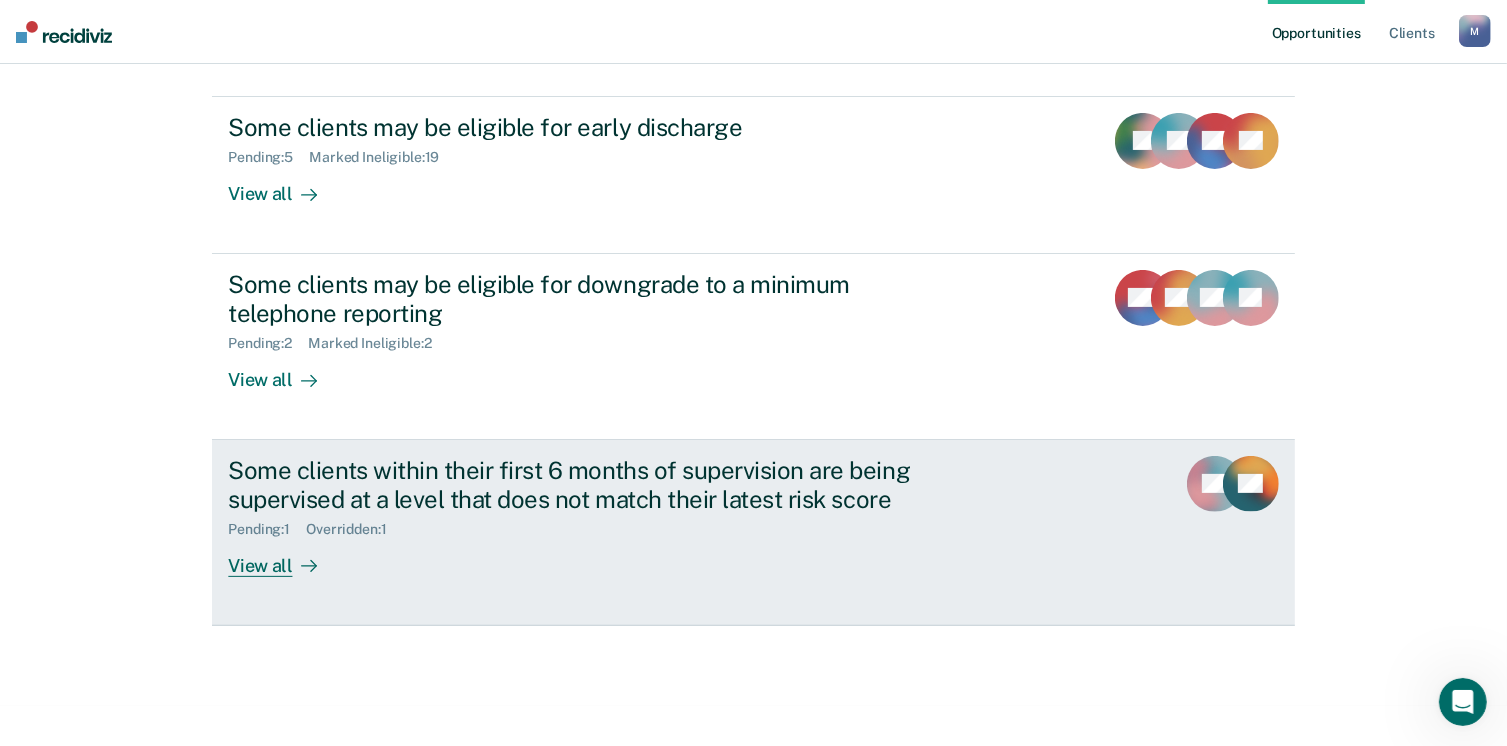 click on "View all" at bounding box center (284, 557) 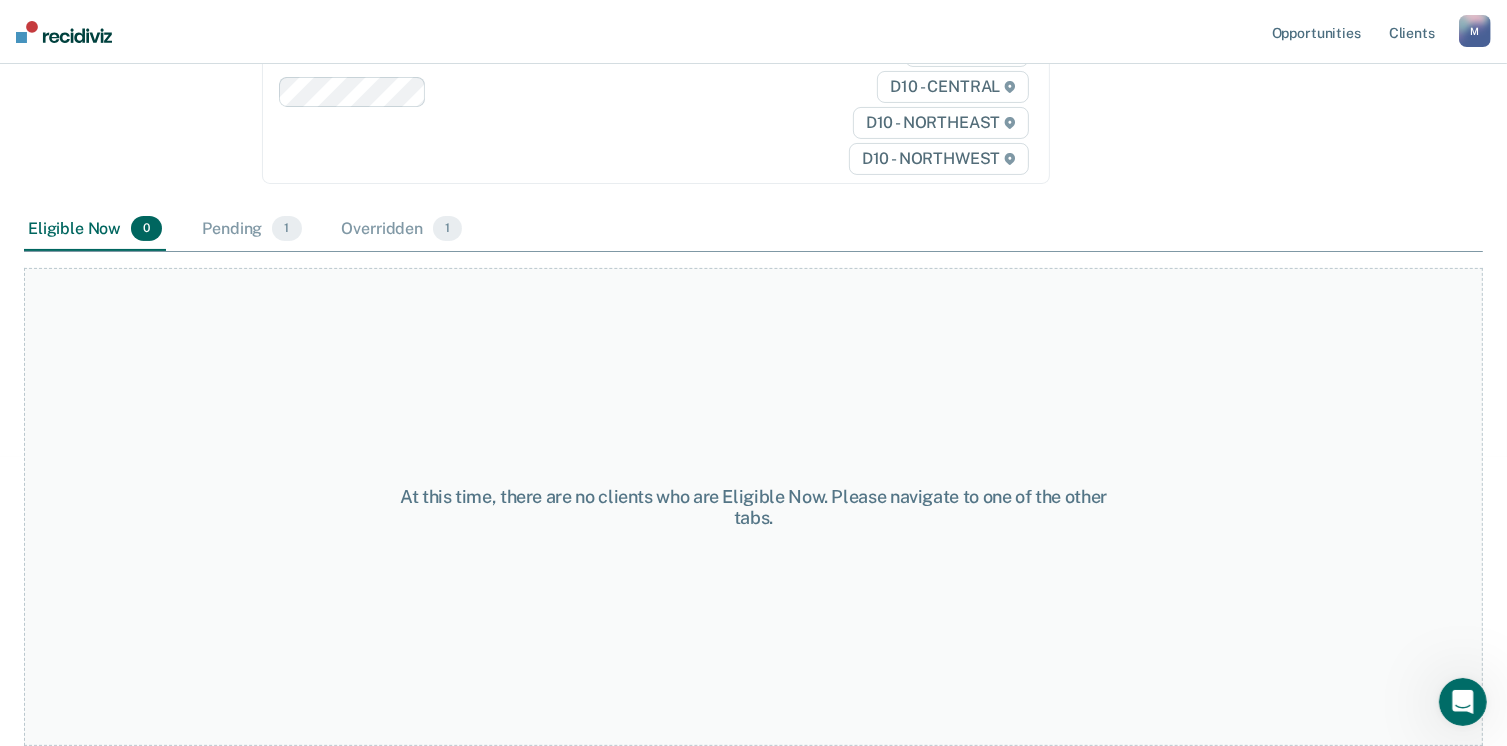 scroll, scrollTop: 0, scrollLeft: 0, axis: both 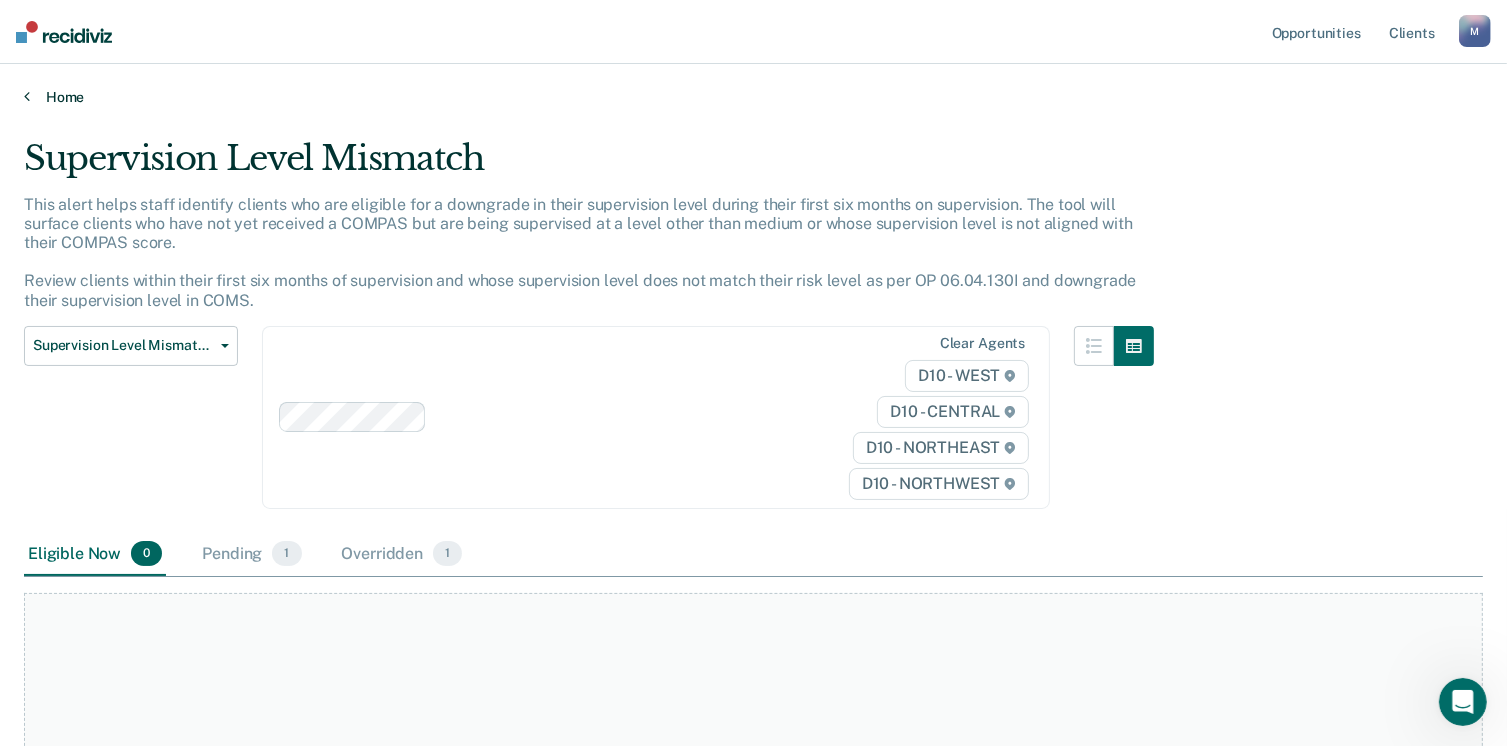 click at bounding box center [27, 96] 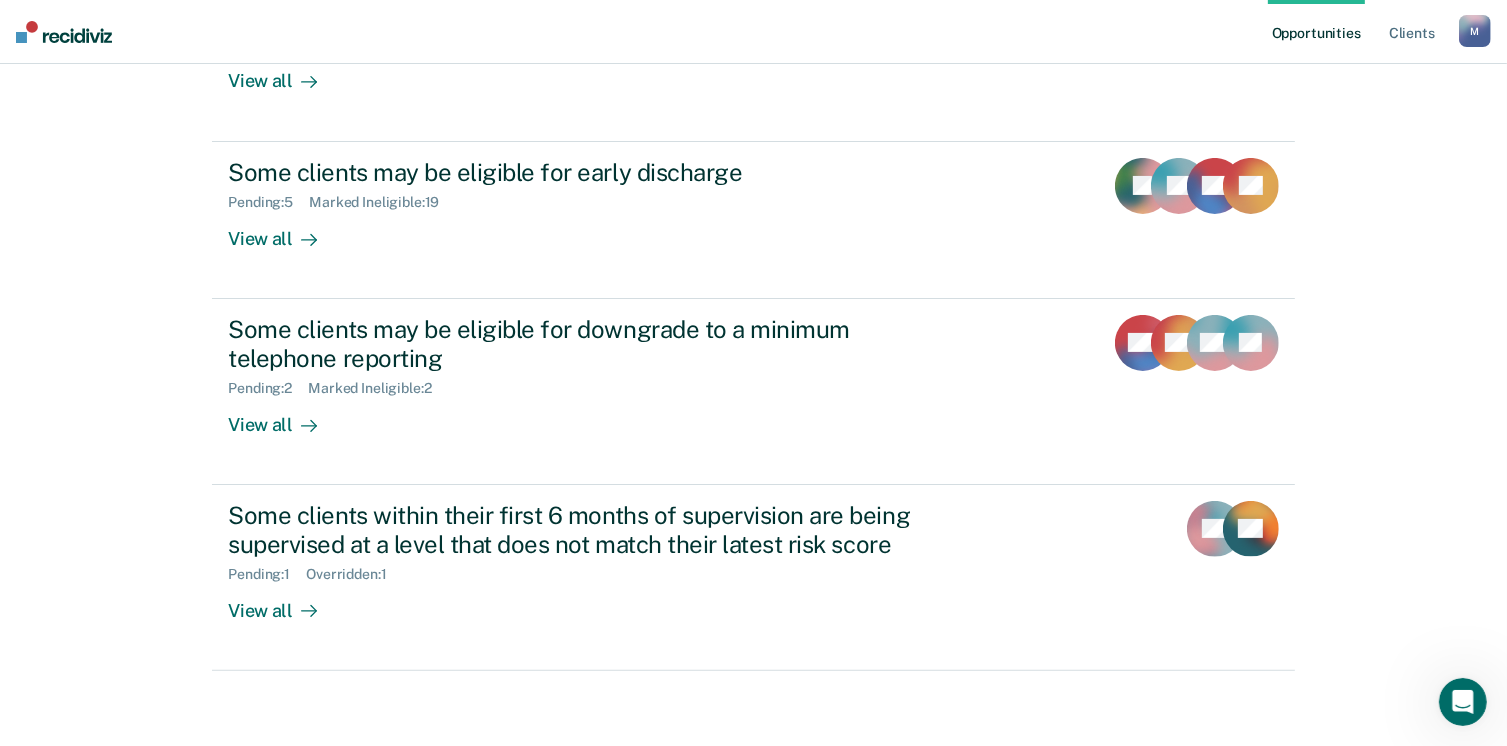 scroll, scrollTop: 458, scrollLeft: 0, axis: vertical 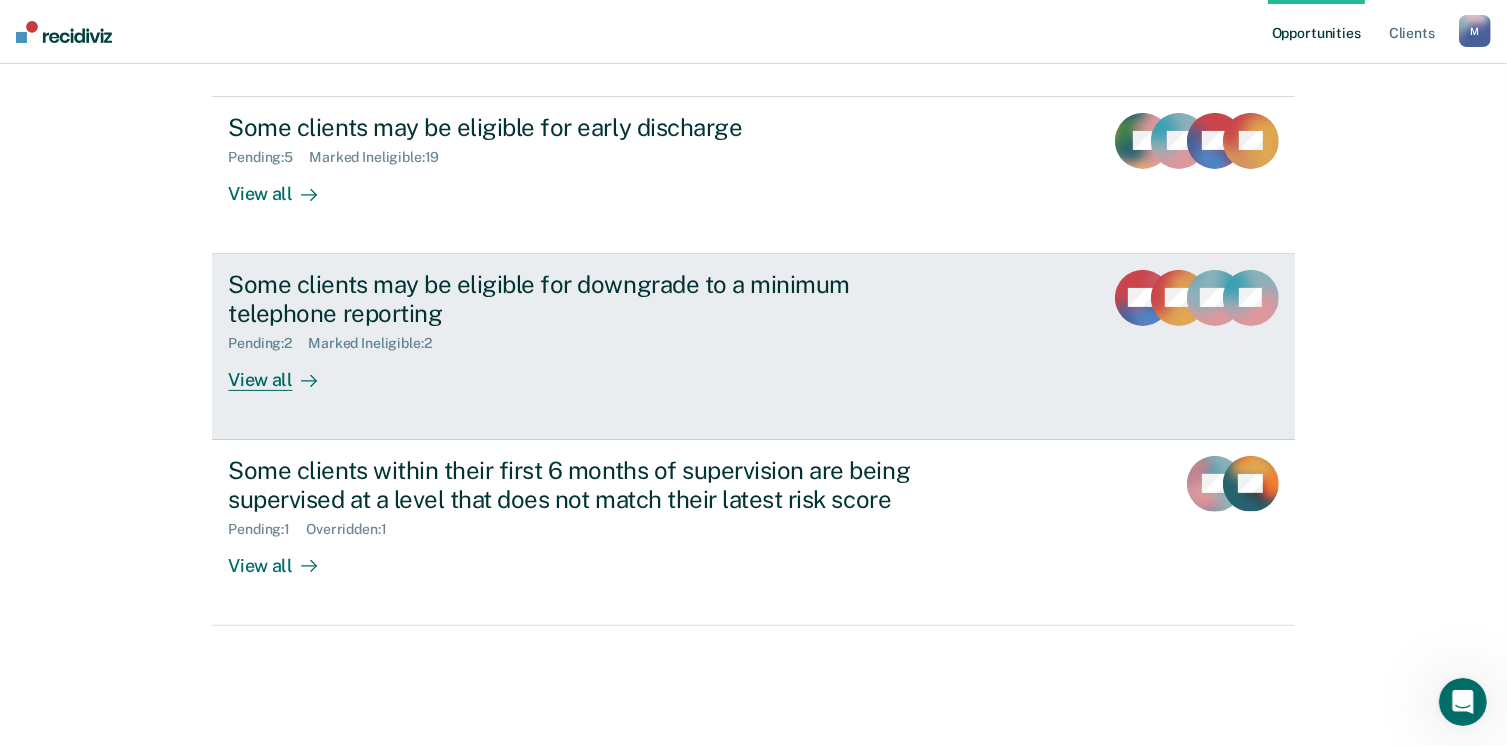 click on "Some clients may be eligible for downgrade to a minimum telephone reporting" at bounding box center [579, 299] 